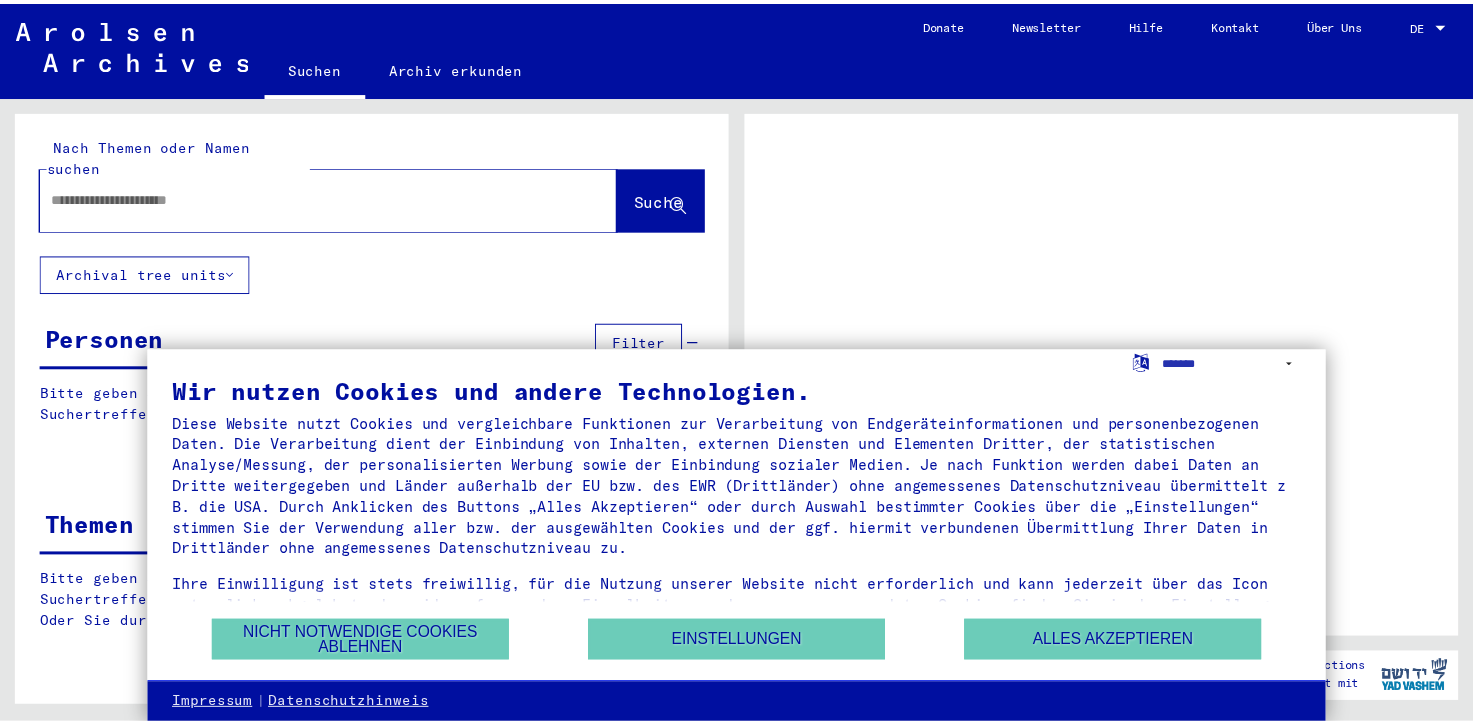 scroll, scrollTop: 0, scrollLeft: 0, axis: both 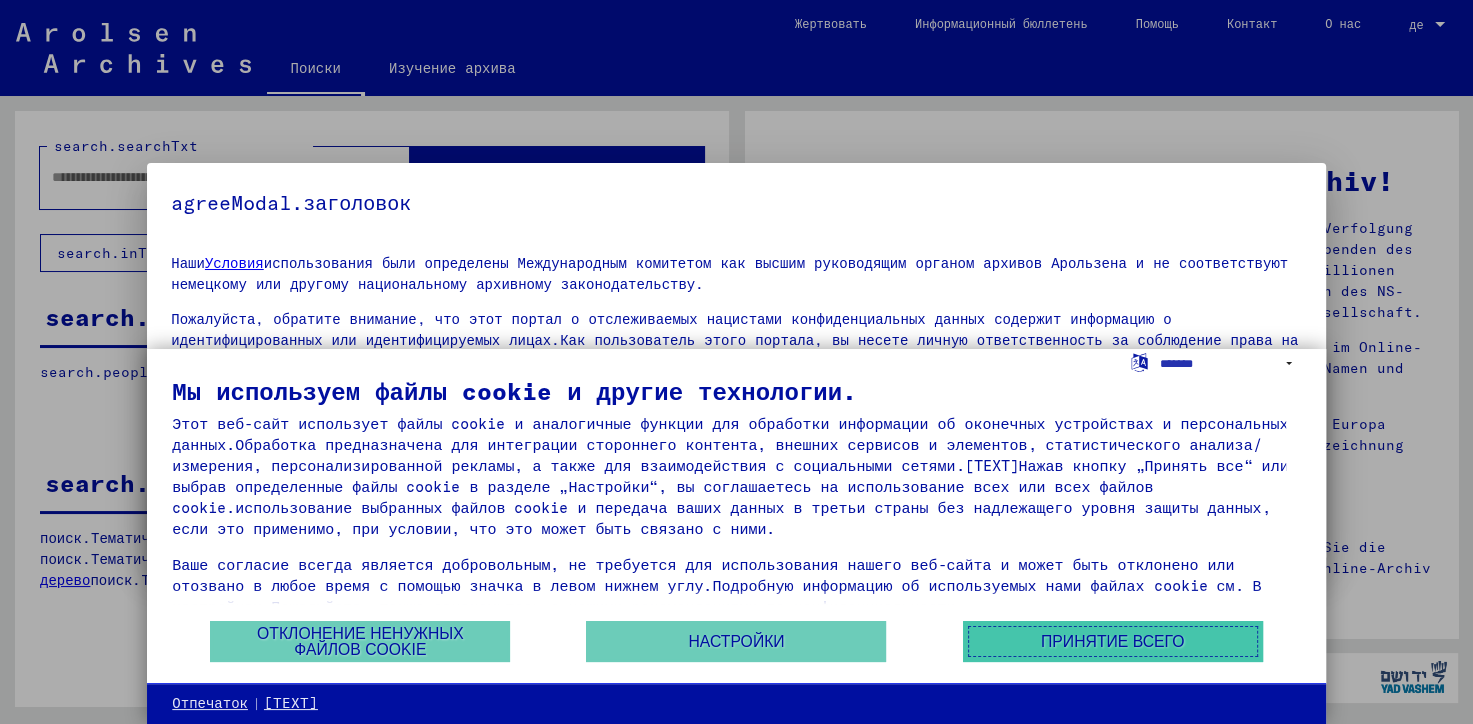 click on "Принятие всего" at bounding box center (1112, 642) 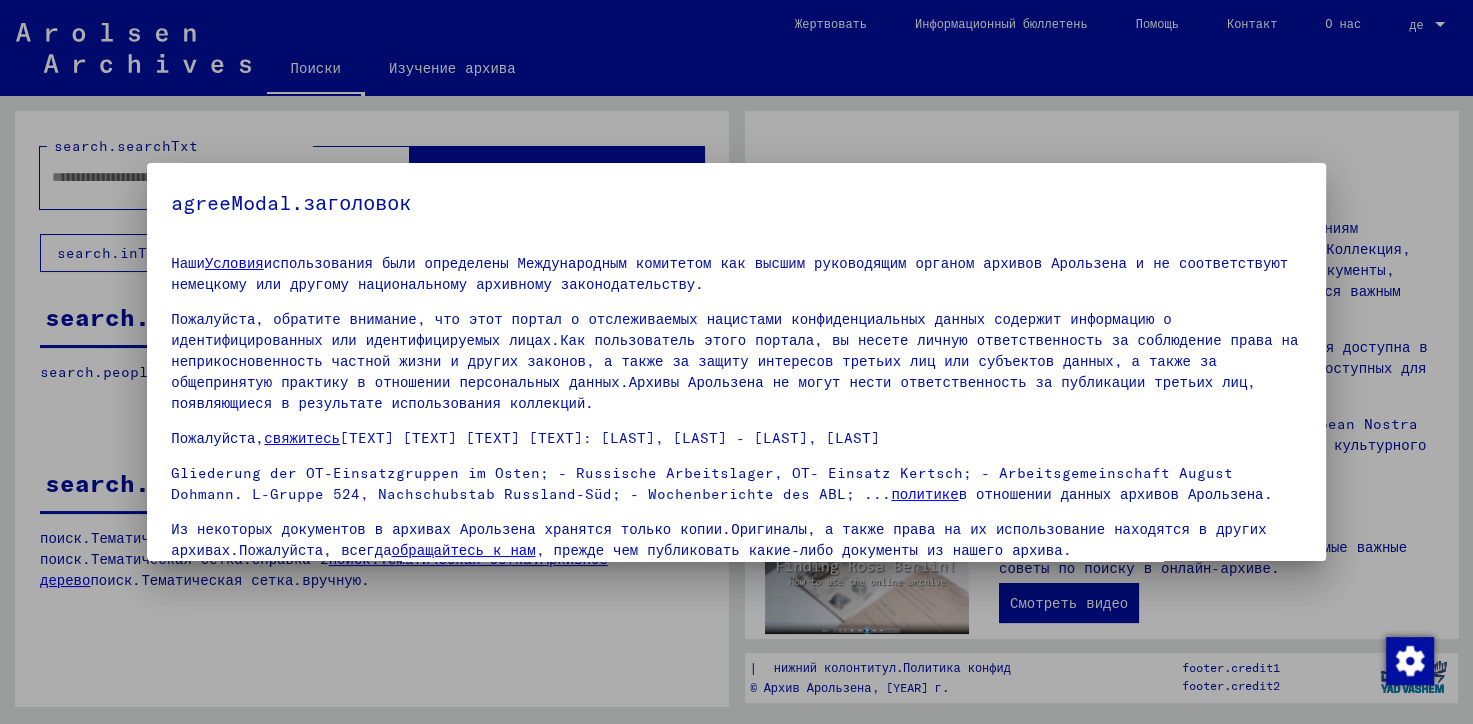 click at bounding box center [736, 362] 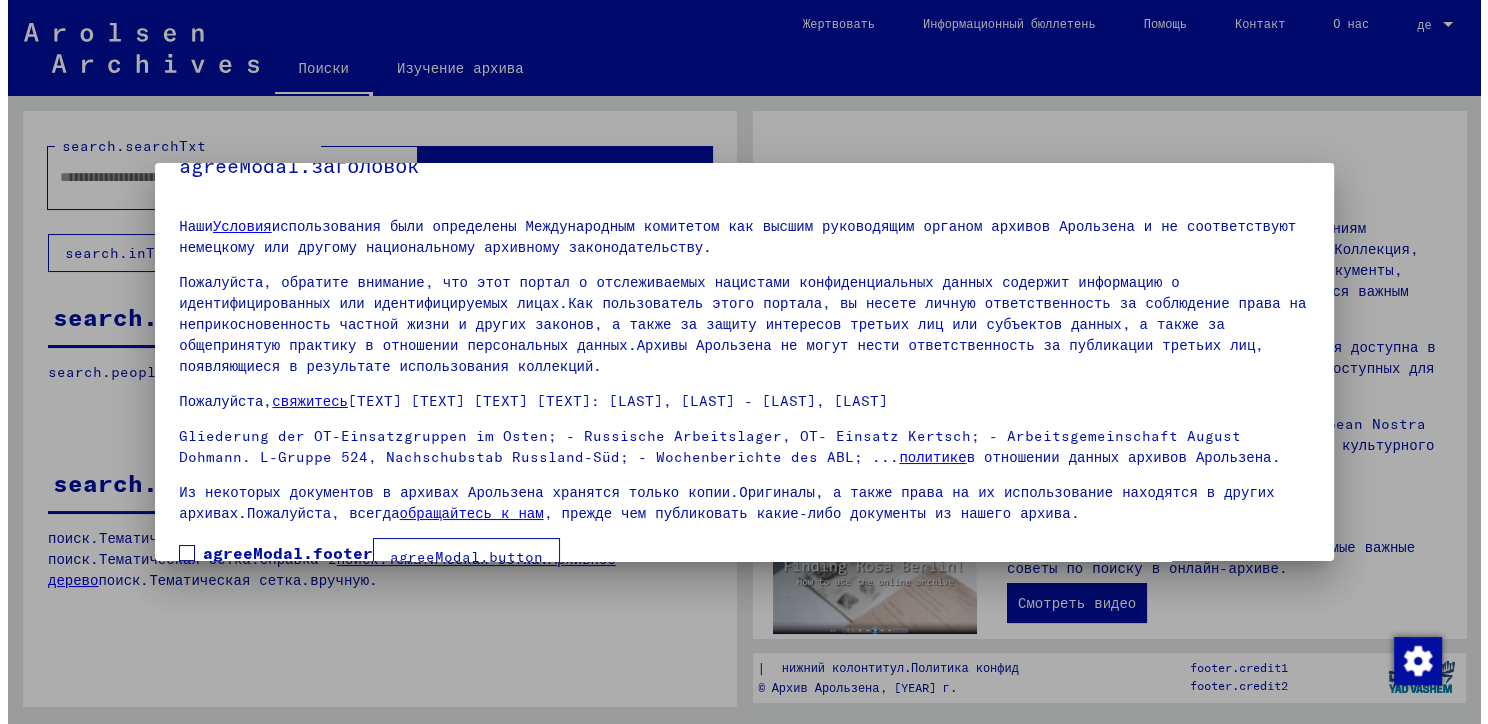 scroll, scrollTop: 54, scrollLeft: 0, axis: vertical 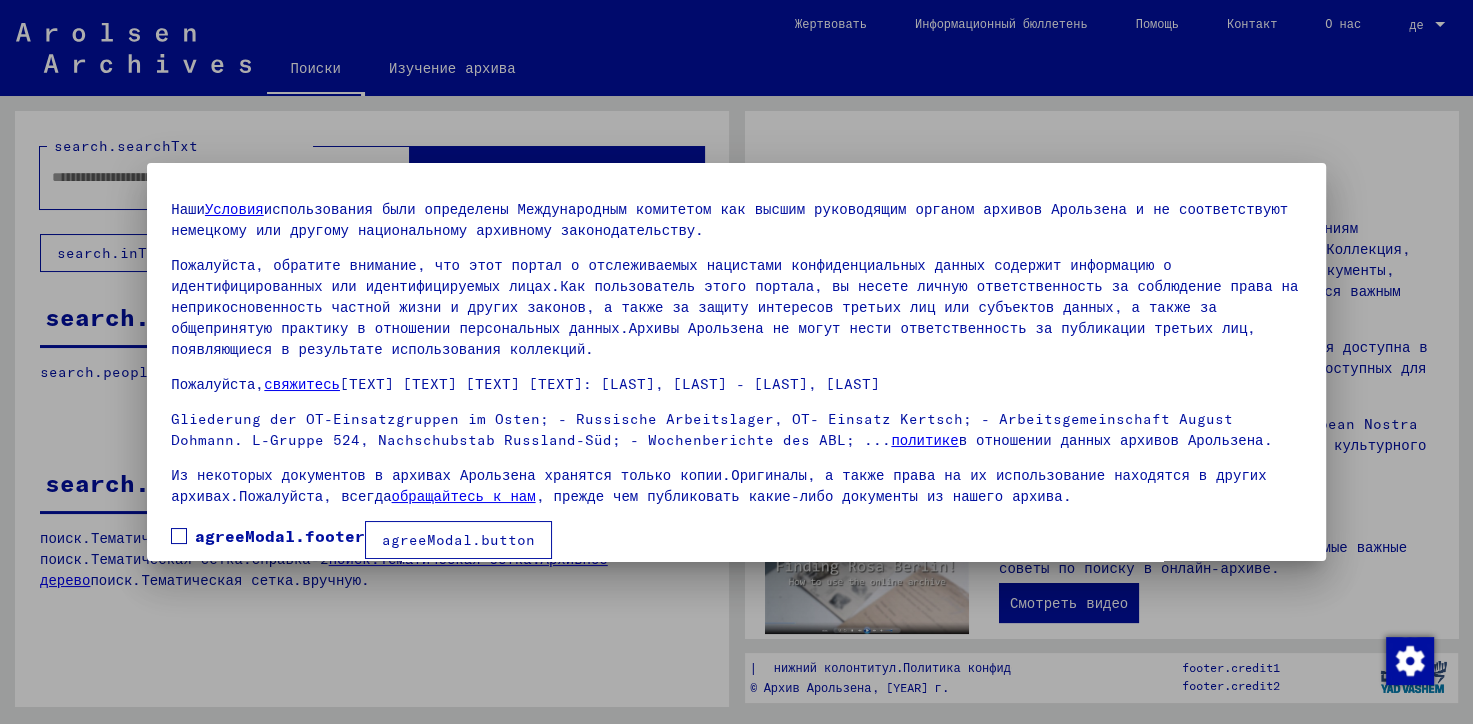 click at bounding box center (179, 536) 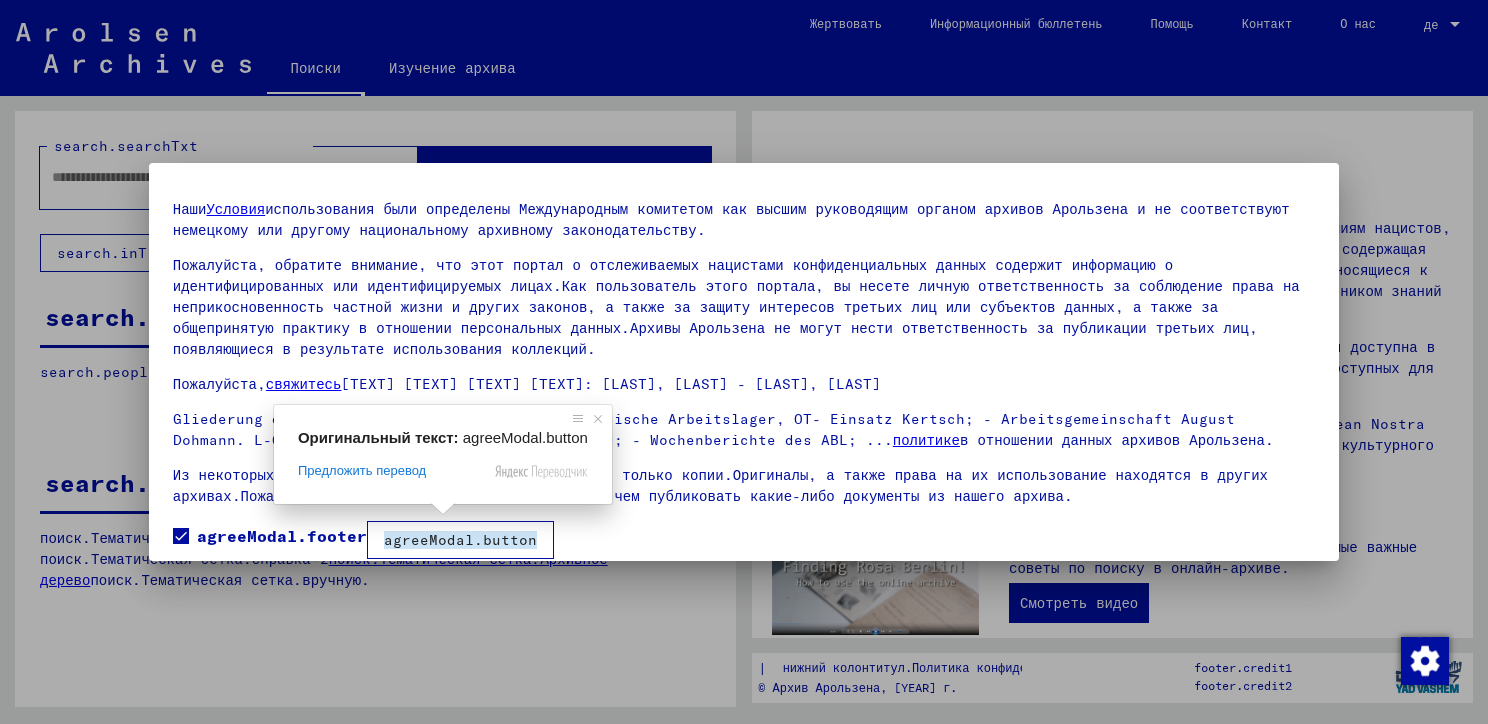 click at bounding box center (744, 362) 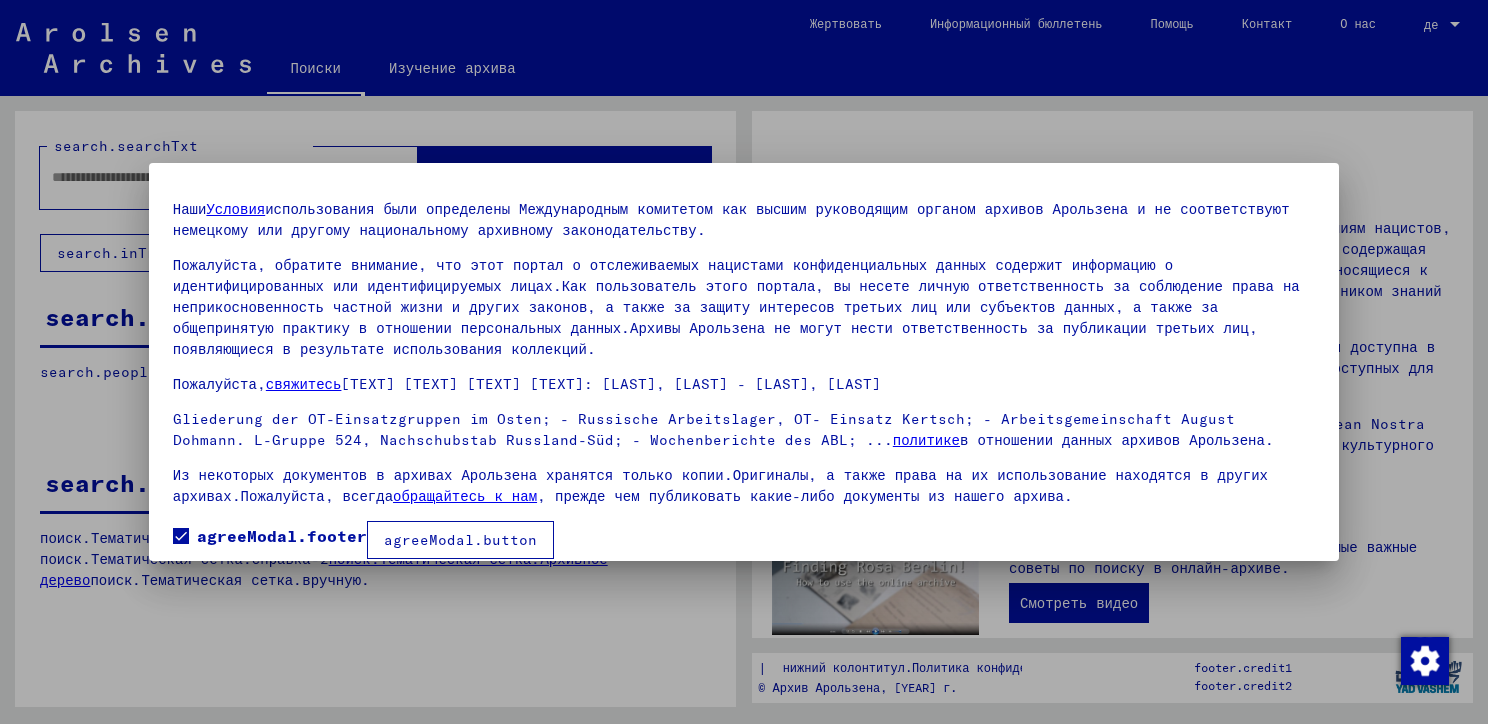 click at bounding box center [744, 362] 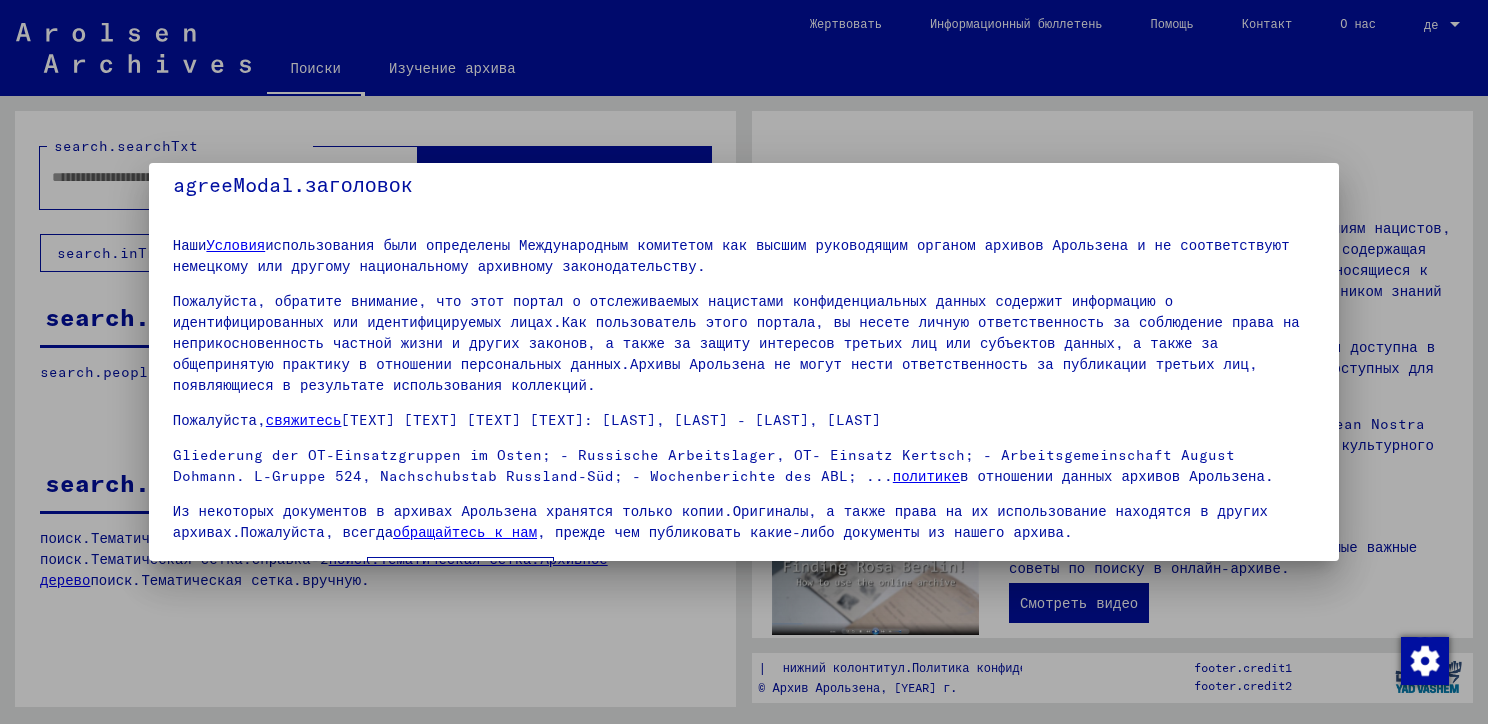 scroll, scrollTop: 0, scrollLeft: 0, axis: both 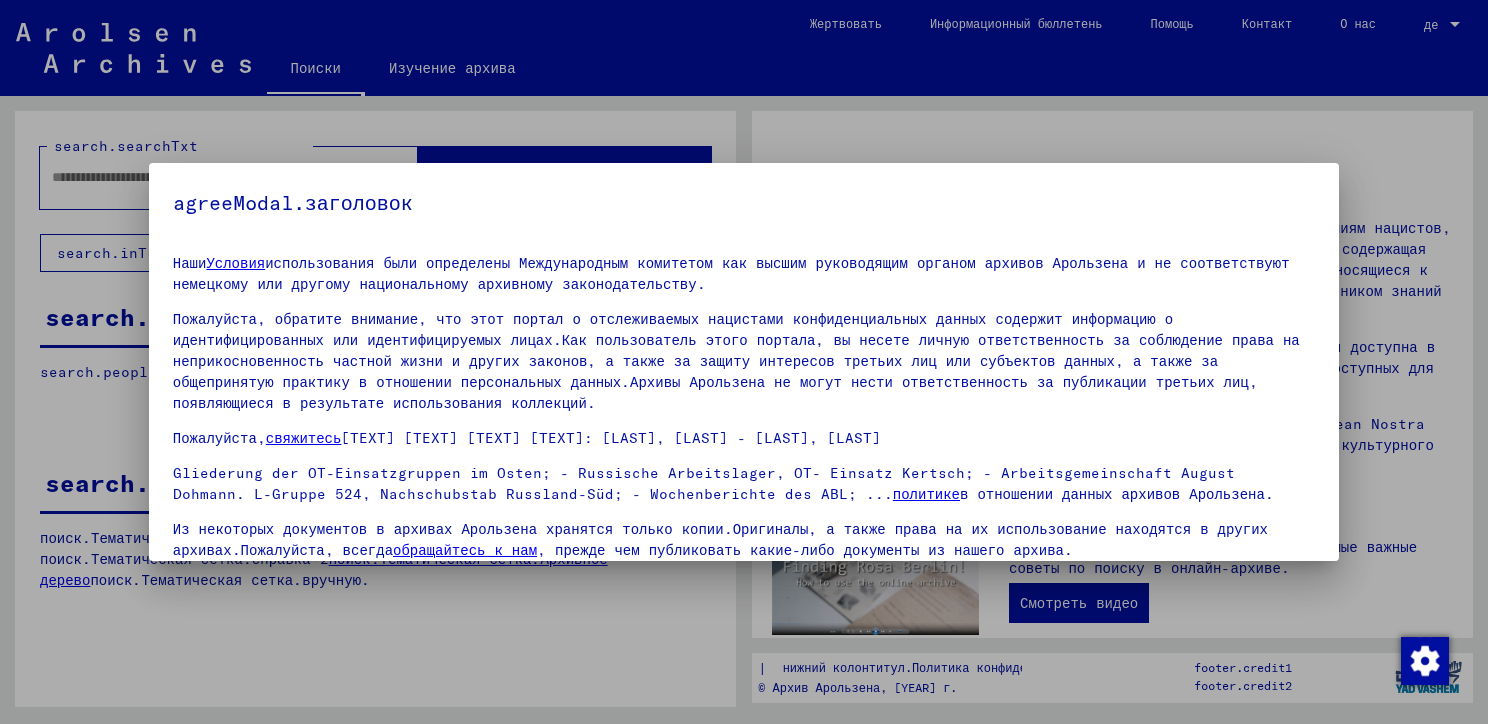 click at bounding box center (744, 362) 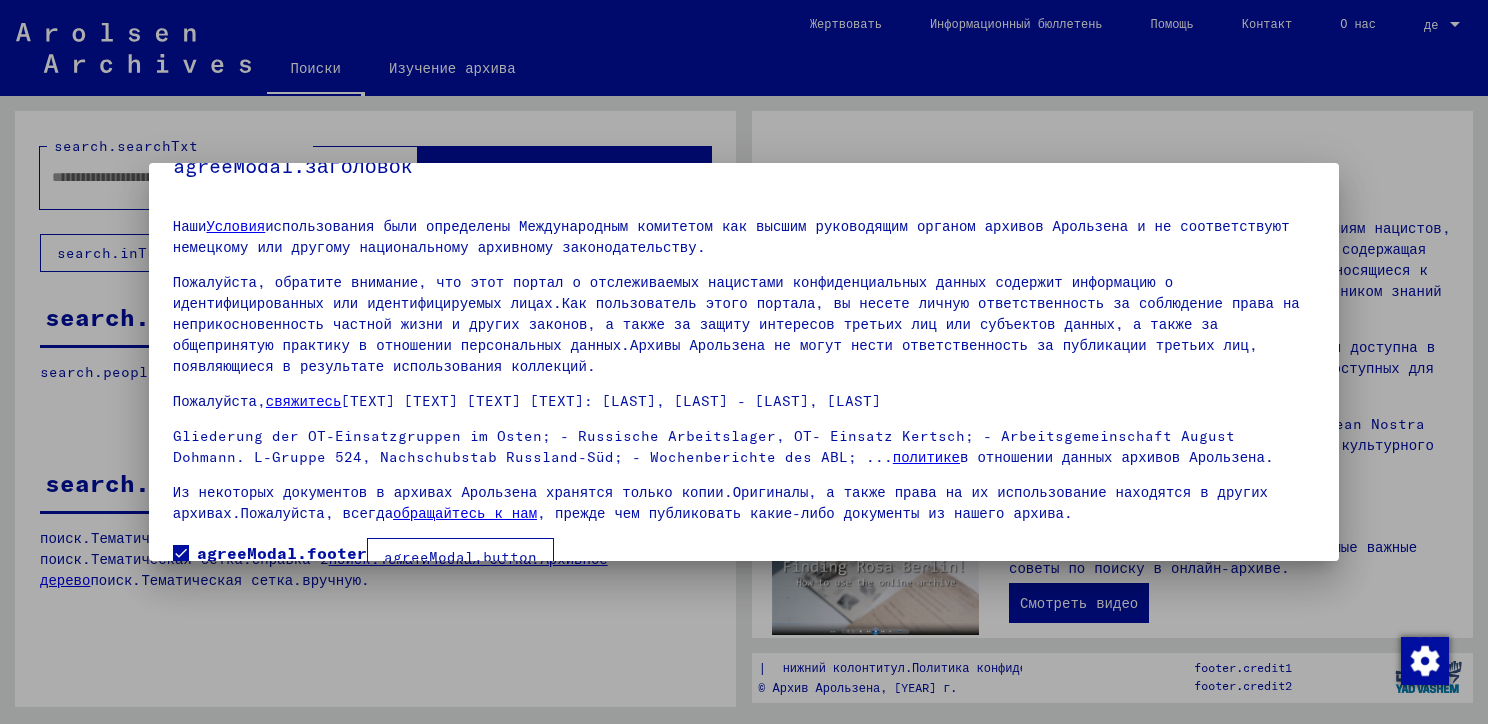 scroll, scrollTop: 54, scrollLeft: 0, axis: vertical 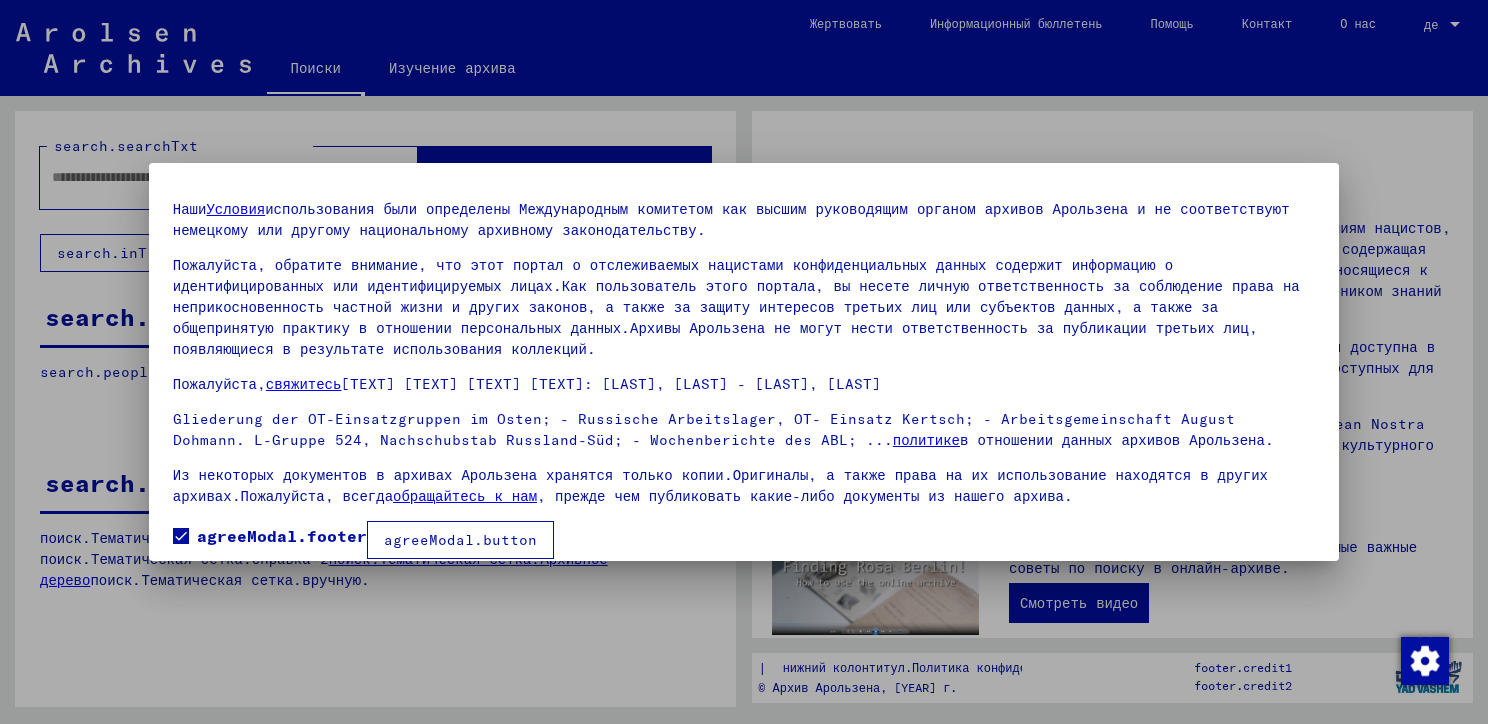 click on "agreeModal.button" at bounding box center (460, 540) 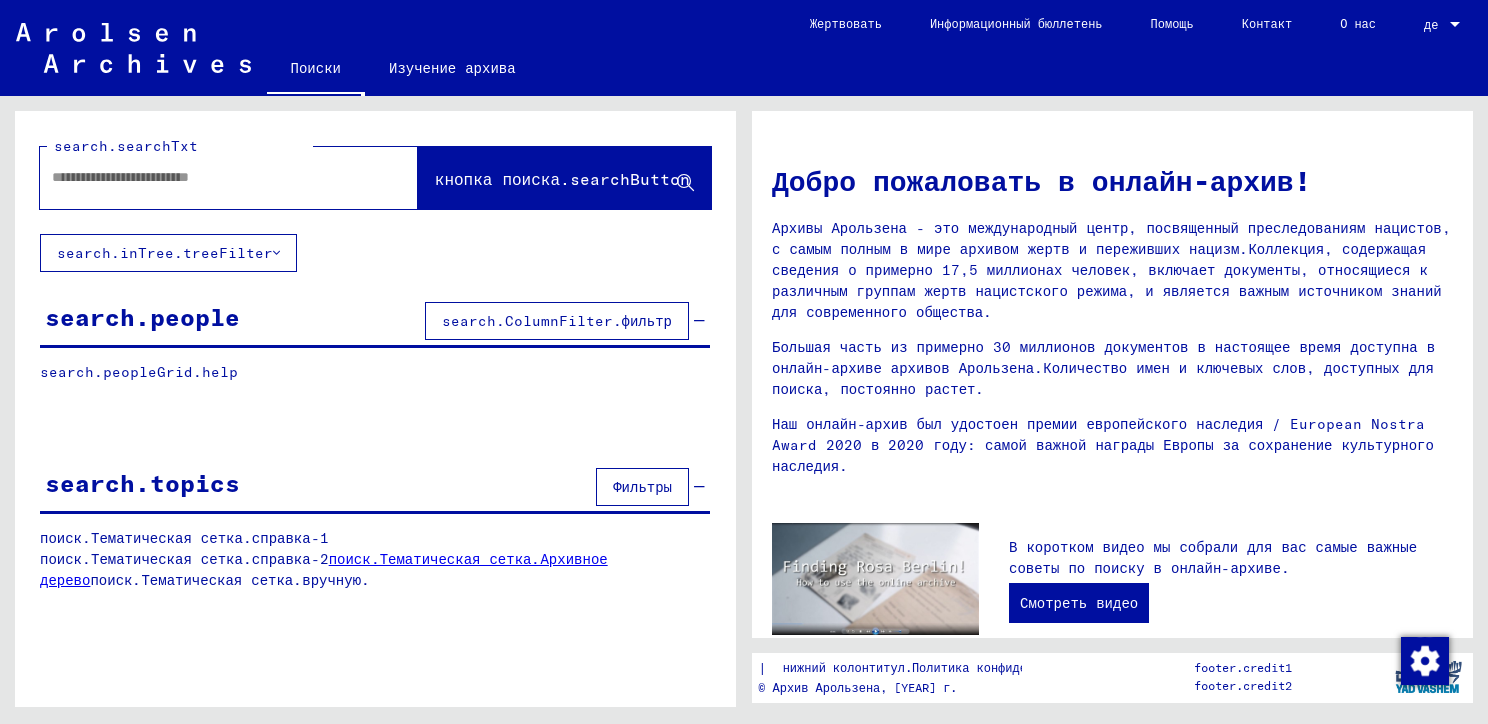 click at bounding box center [205, 177] 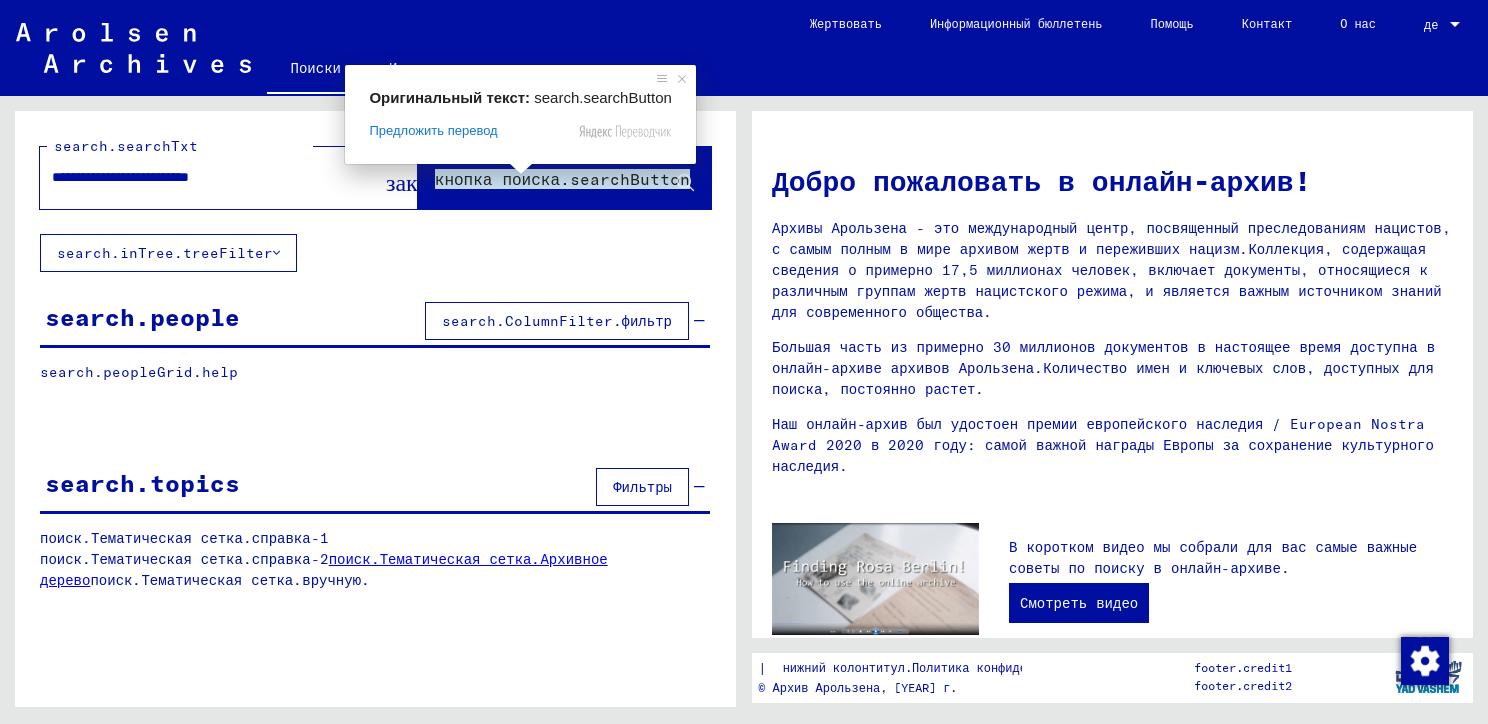 type on "**********" 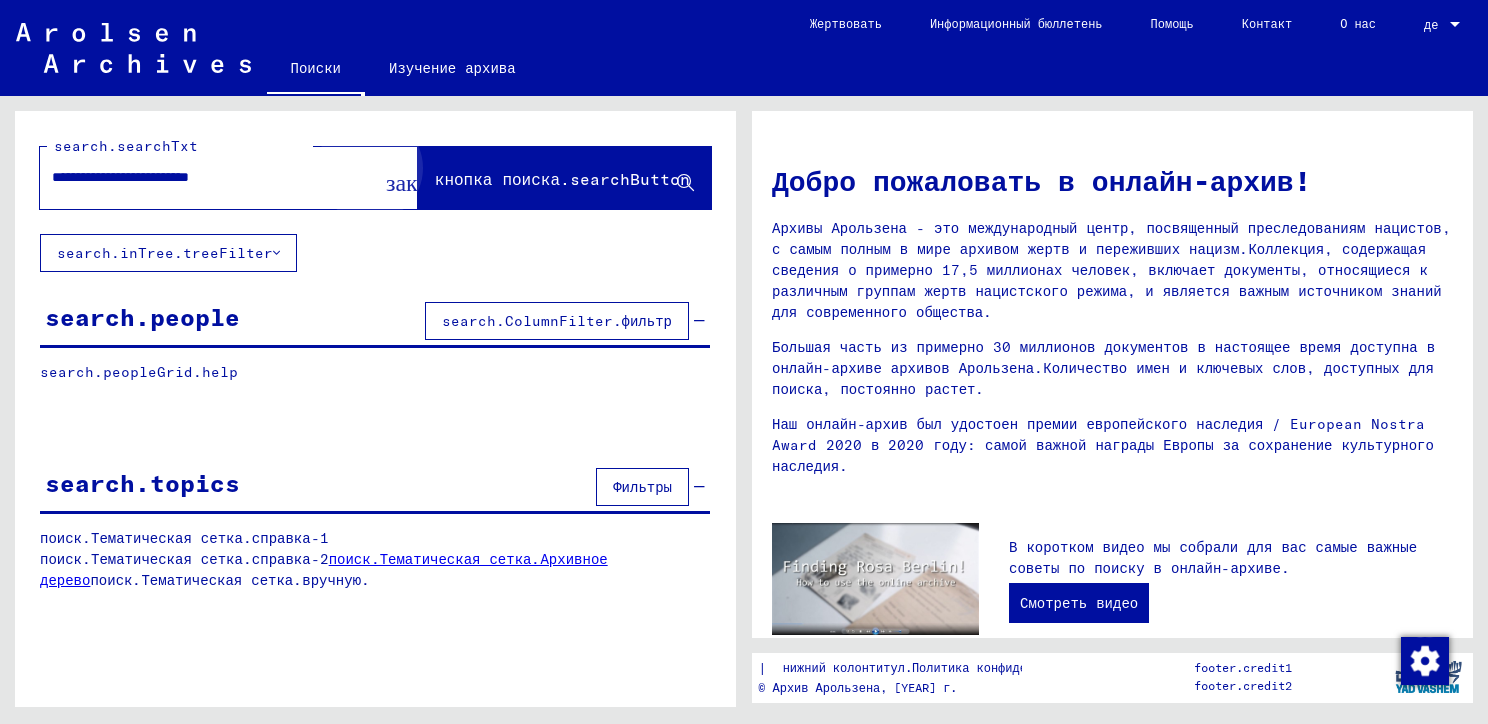 click on "кнопка поиска.searchButton" at bounding box center [564, 178] 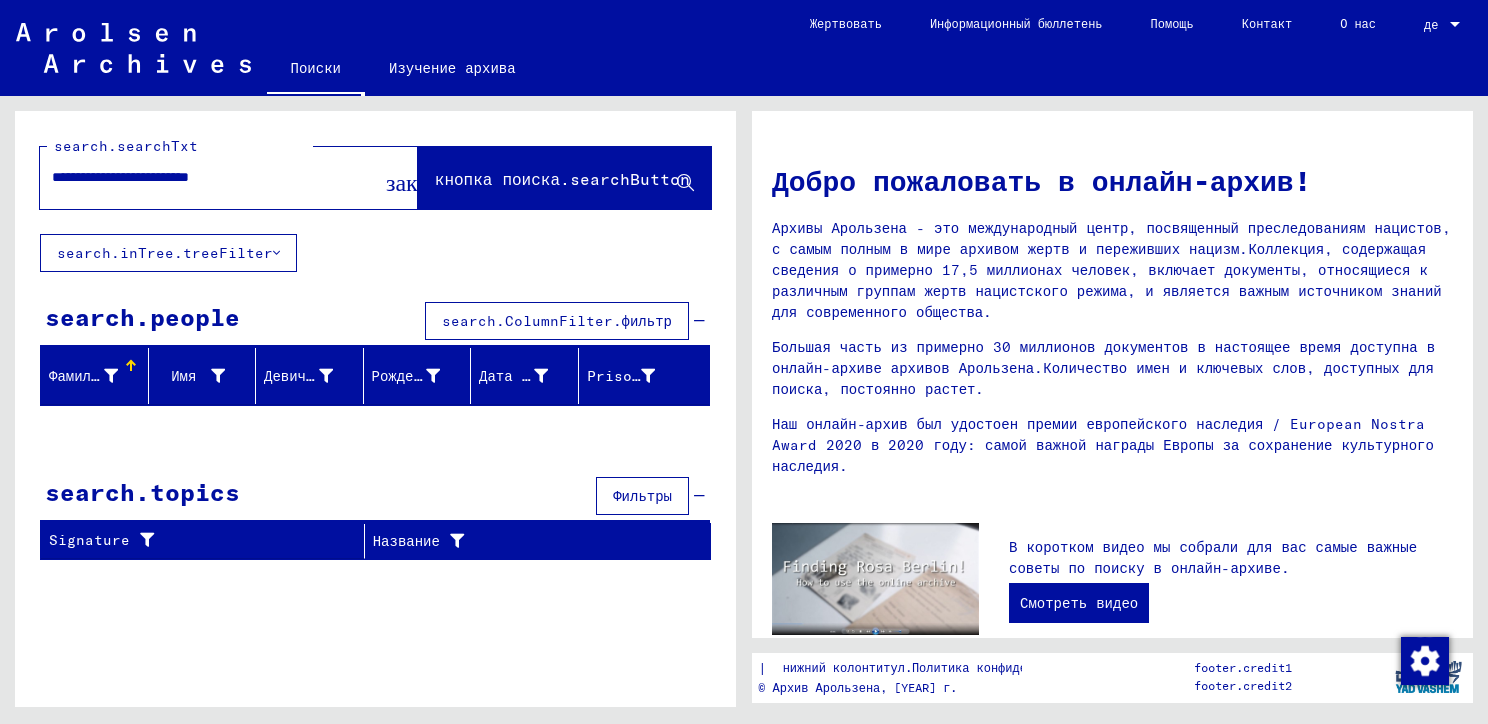 click at bounding box center [133, 363] 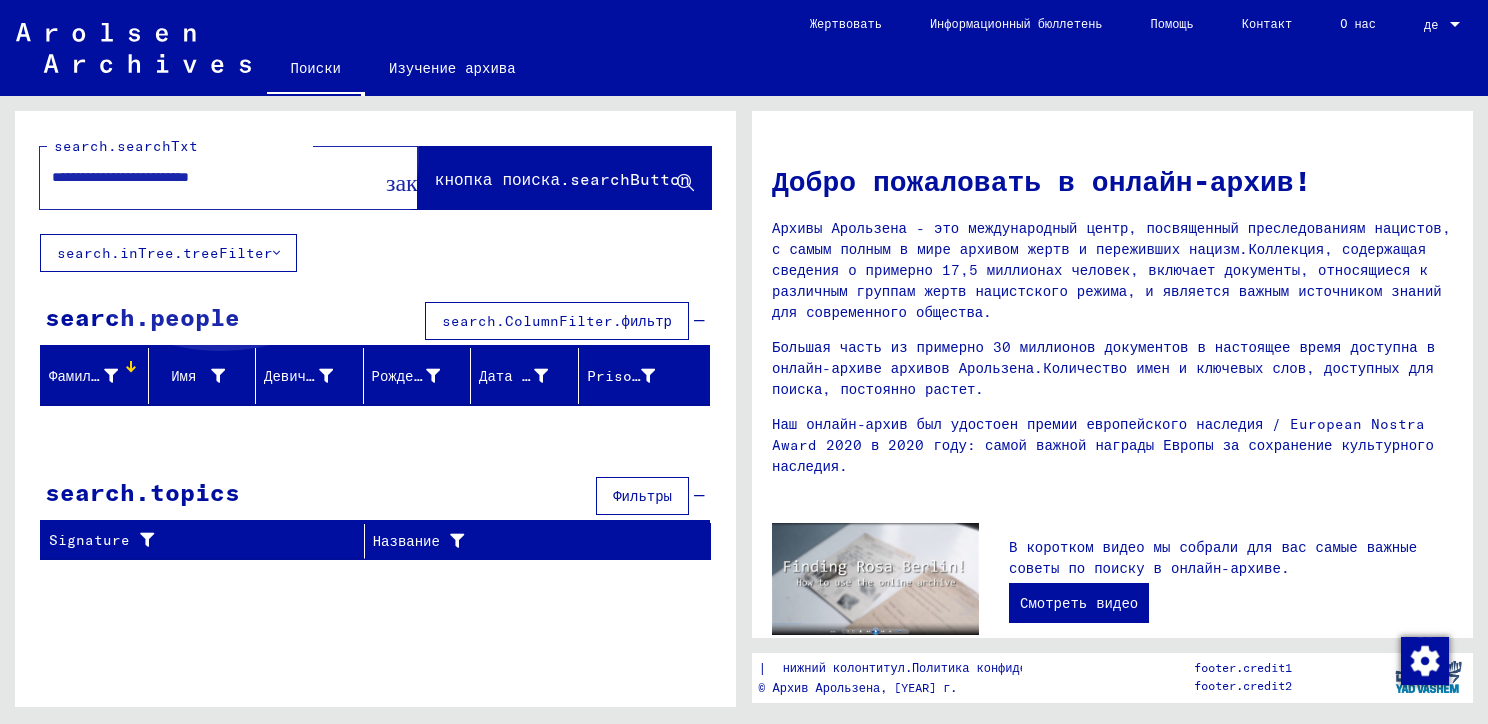 click on "кнопка поиска.searchButton" at bounding box center (562, 179) 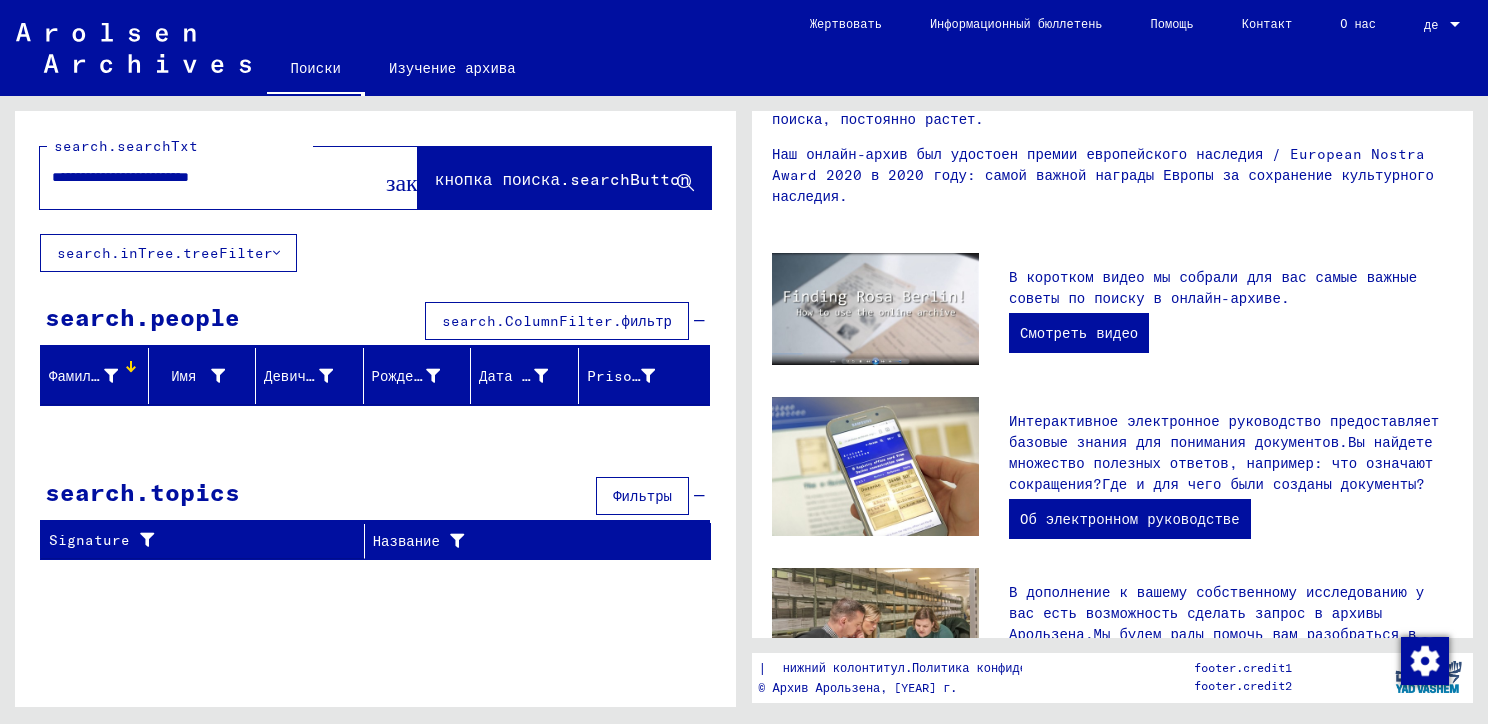 scroll, scrollTop: 0, scrollLeft: 0, axis: both 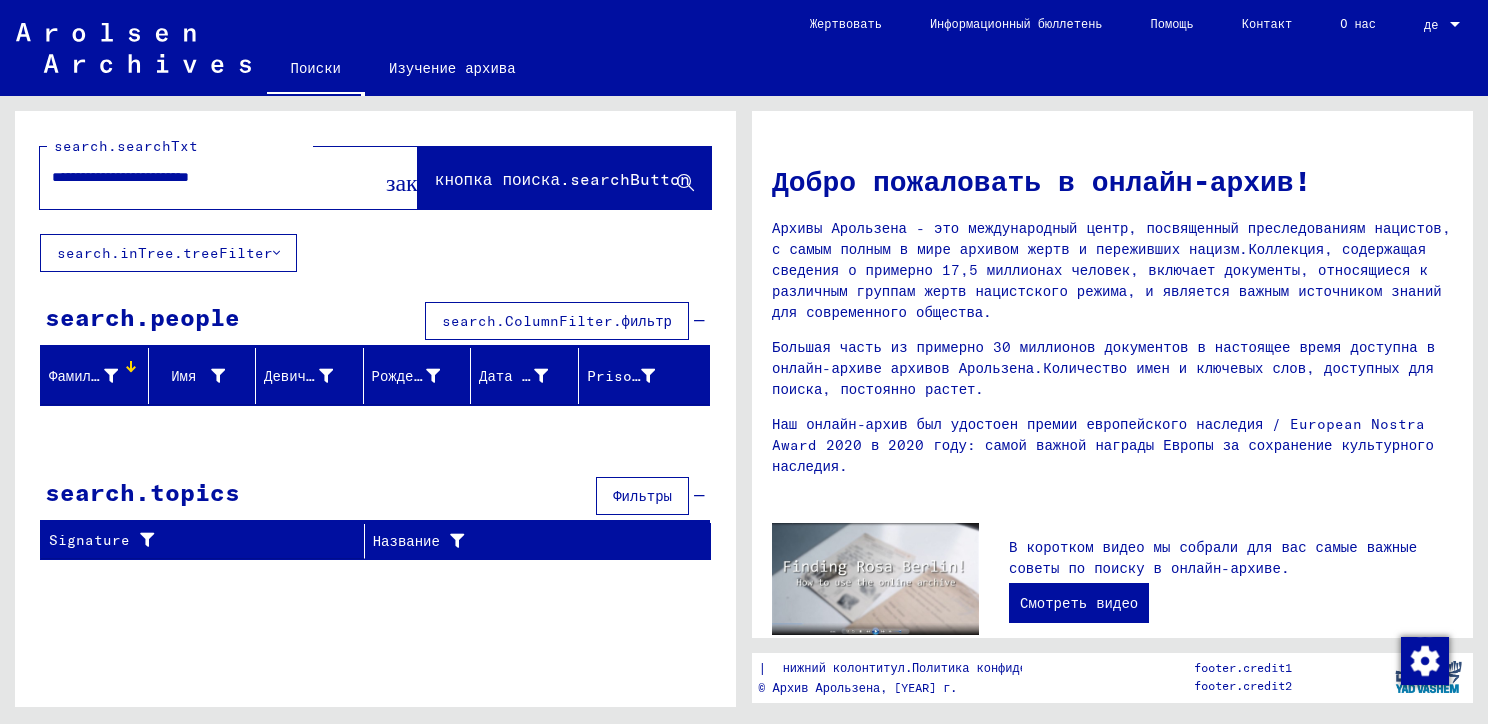 click on "кнопка поиска.searchButton" at bounding box center (562, 179) 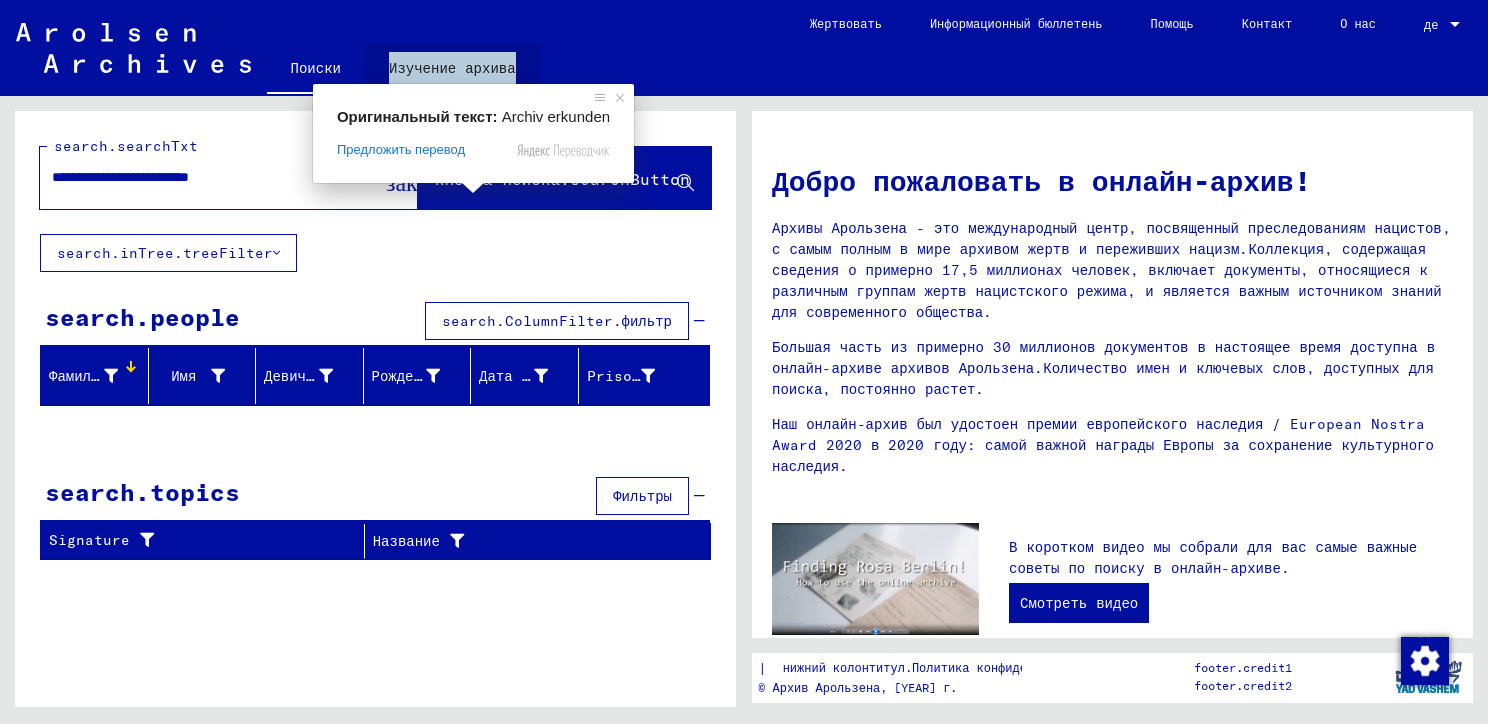 click on "Изучение архива" at bounding box center [452, 68] 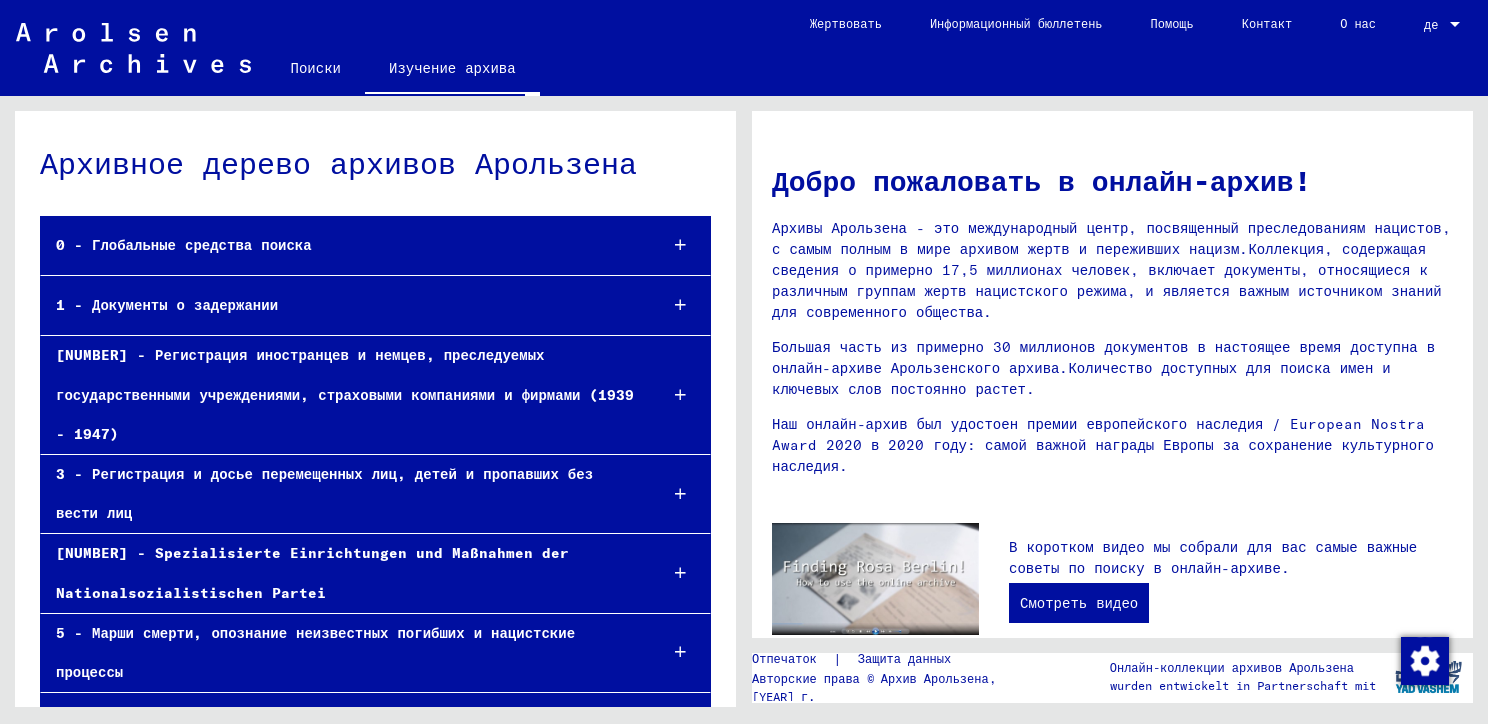 click on "Поиски" at bounding box center (316, 68) 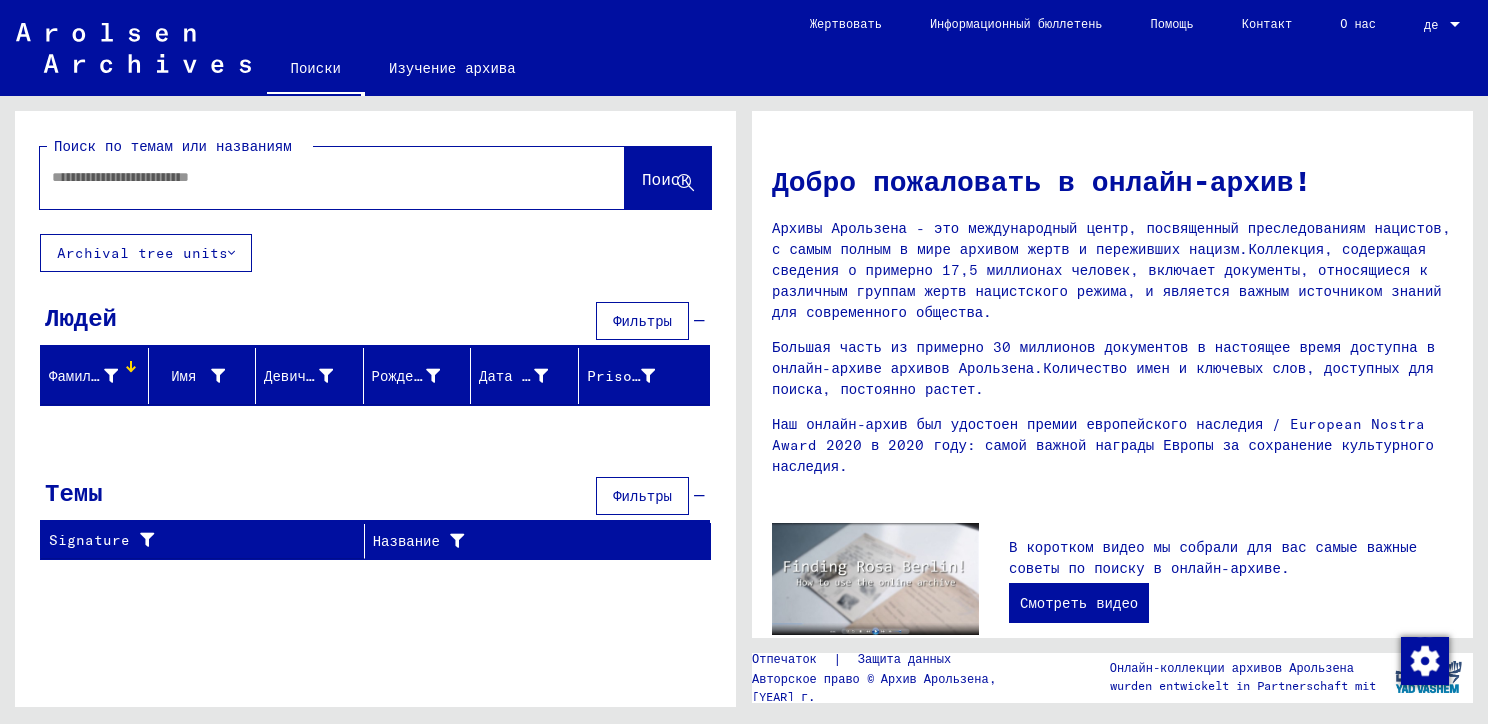 click at bounding box center [302, 177] 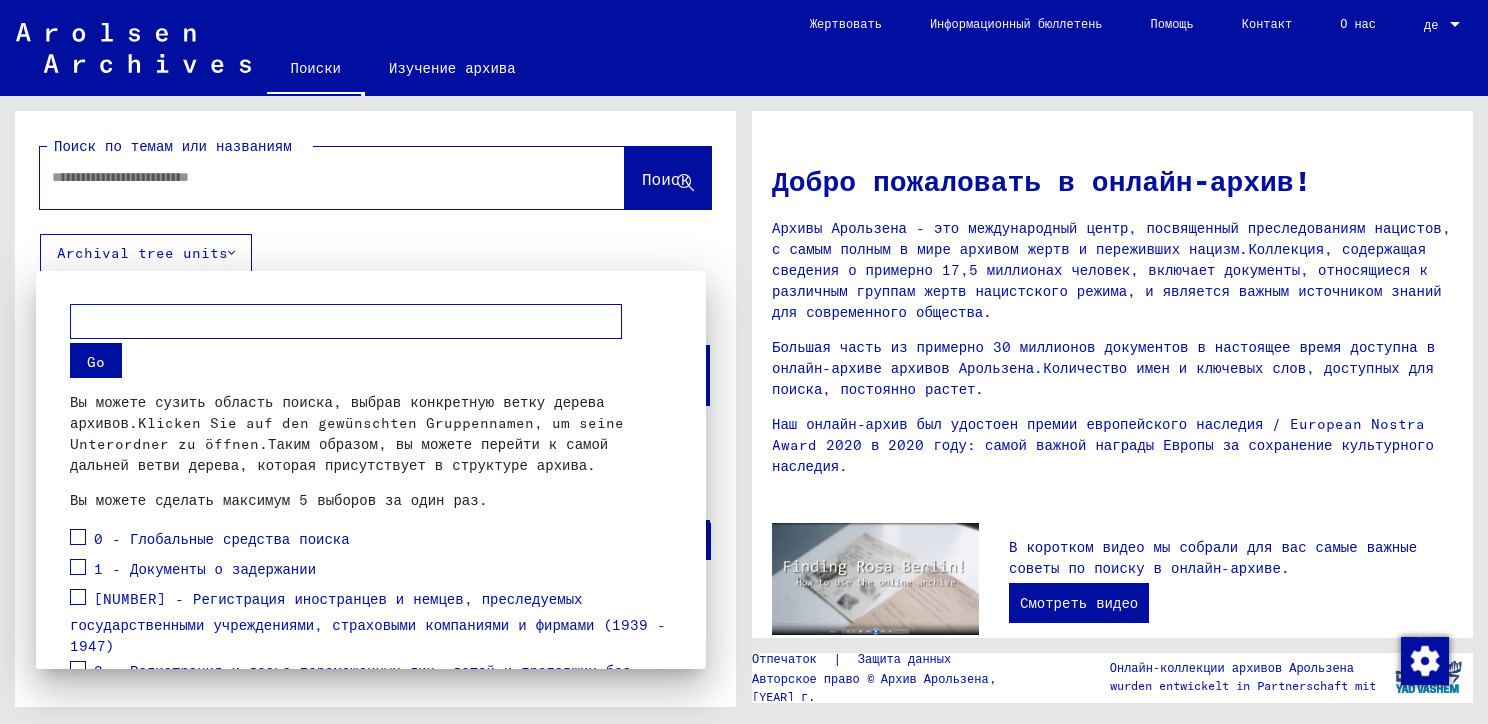 click at bounding box center [744, 362] 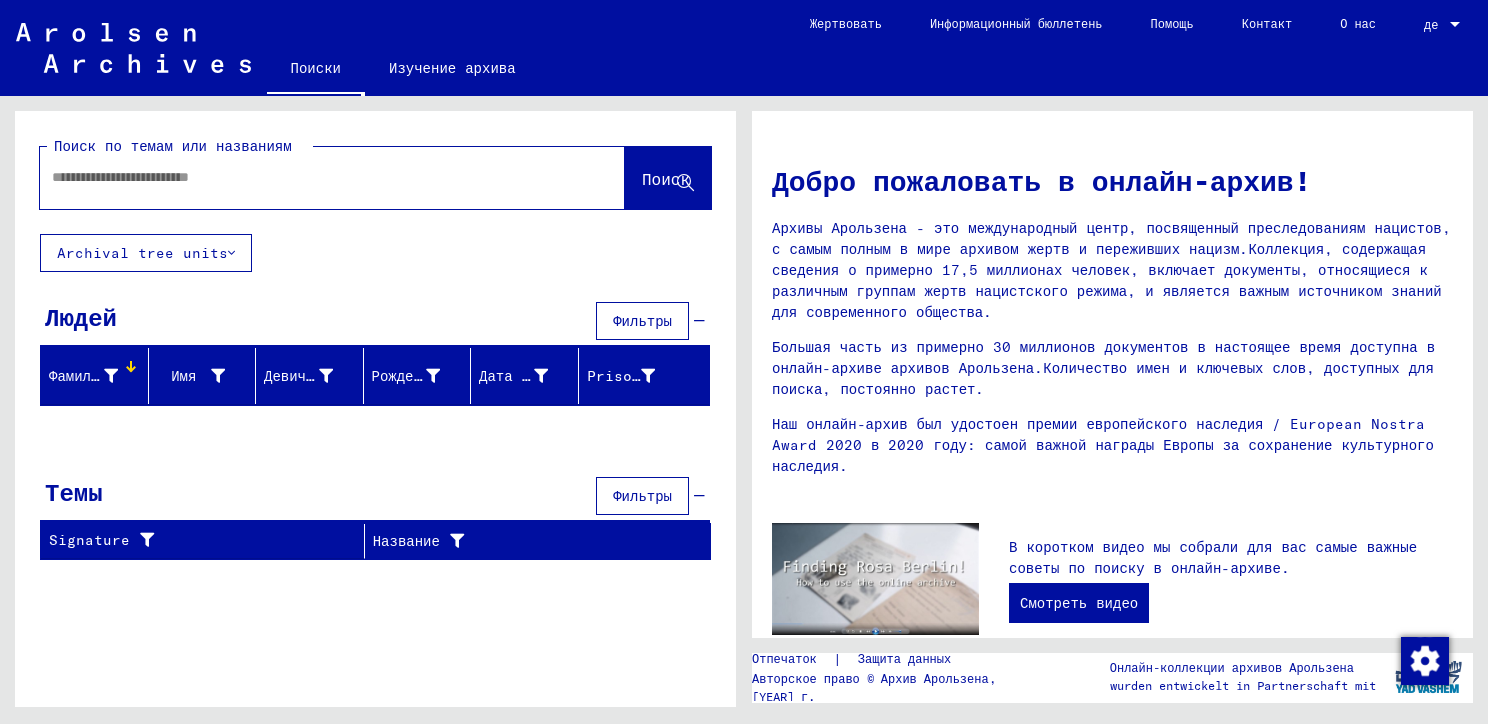 click on "Поиск по темам или названиям" at bounding box center (180, 146) 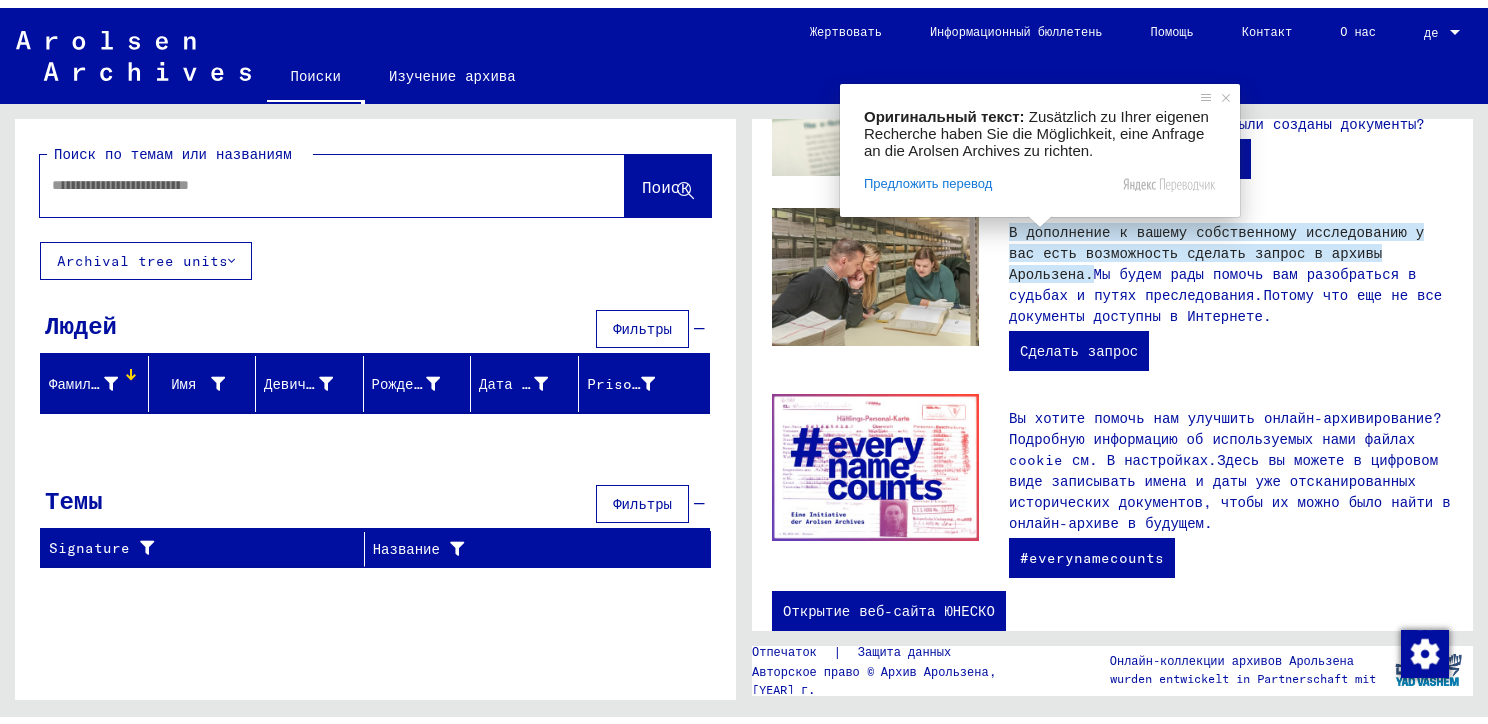 scroll, scrollTop: 0, scrollLeft: 0, axis: both 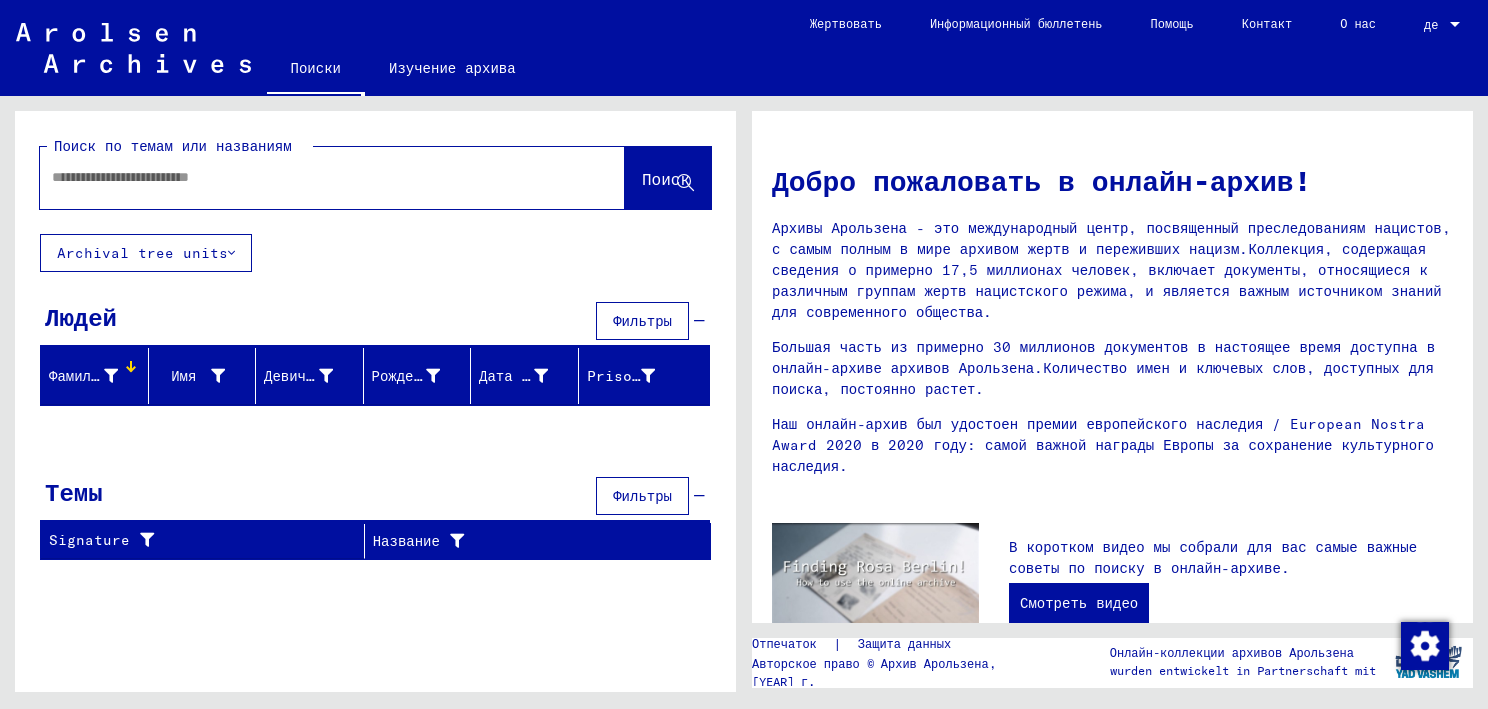 click at bounding box center [111, 376] 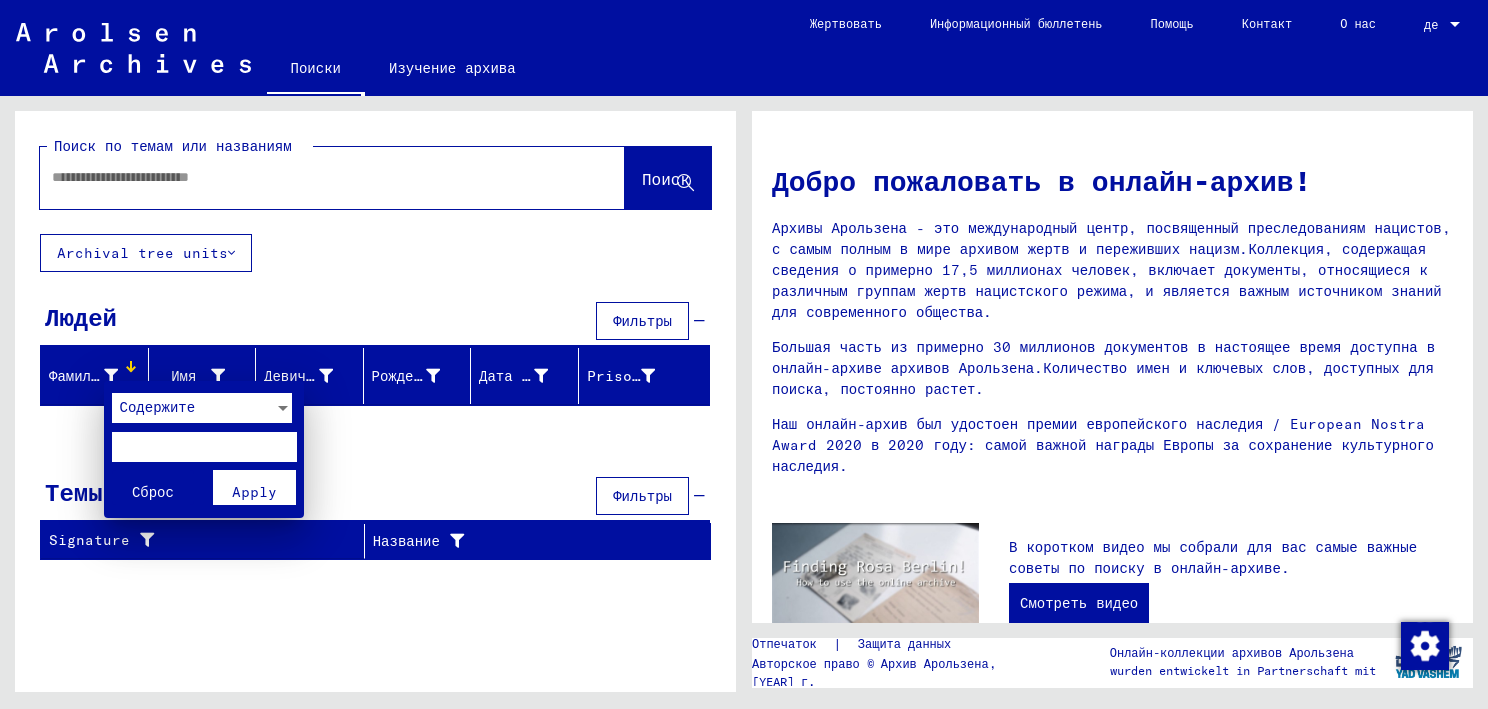 click at bounding box center (204, 447) 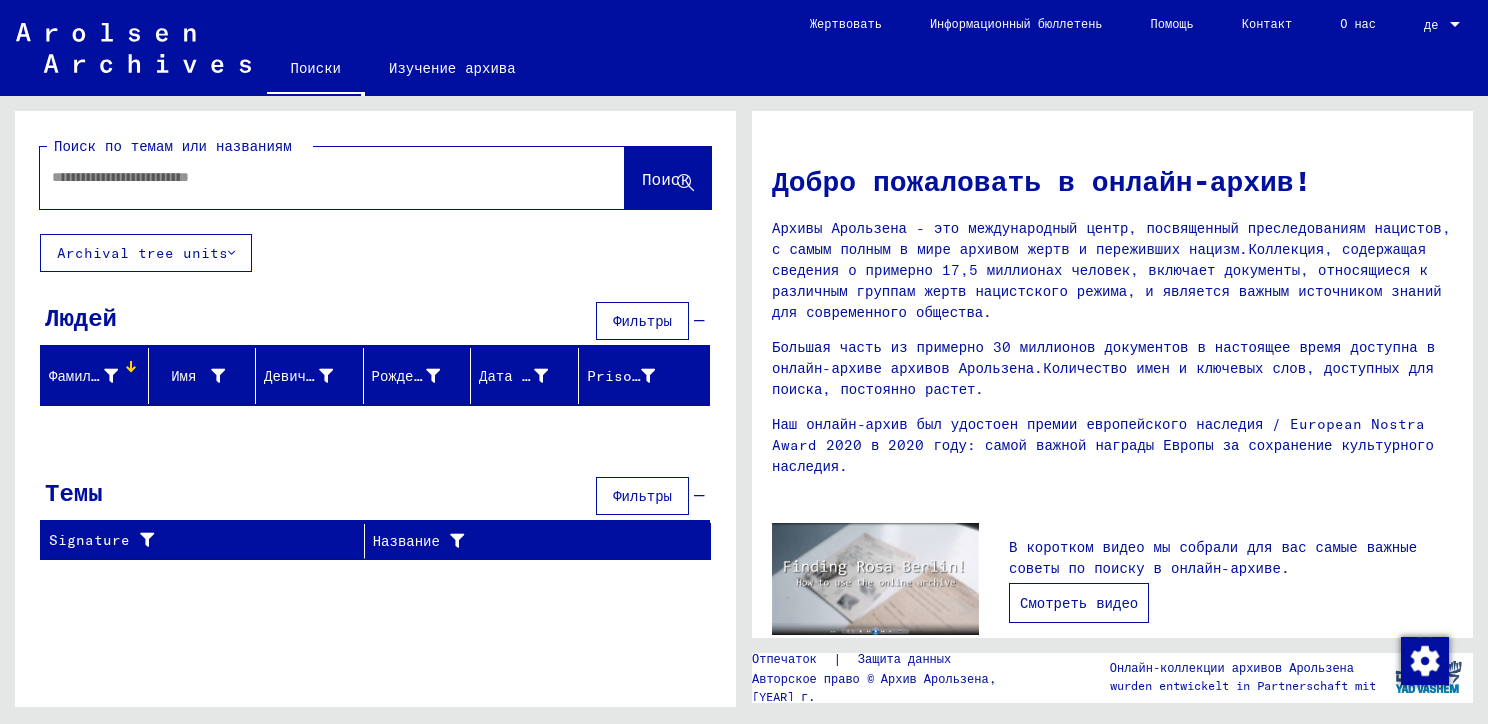 click on "Смотреть видео" at bounding box center (1079, 603) 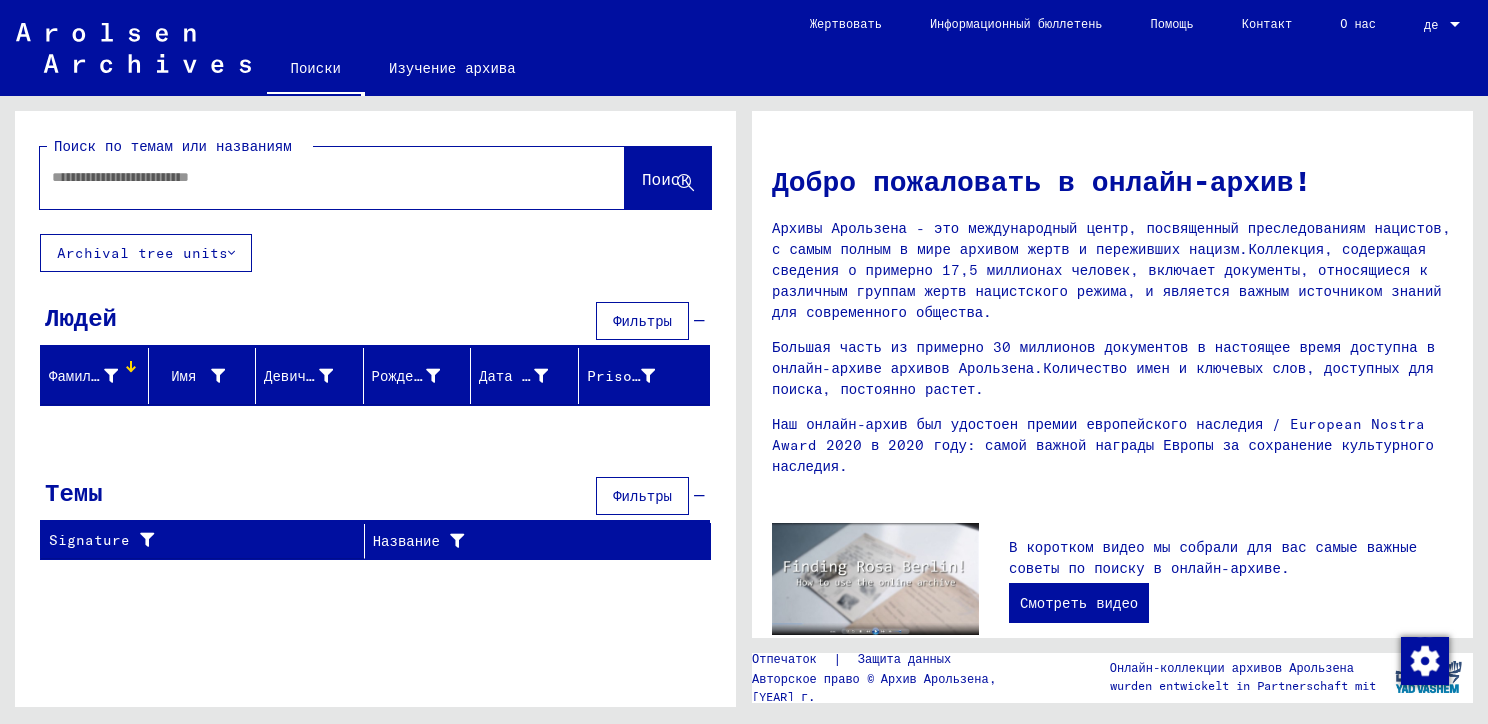 click at bounding box center (308, 177) 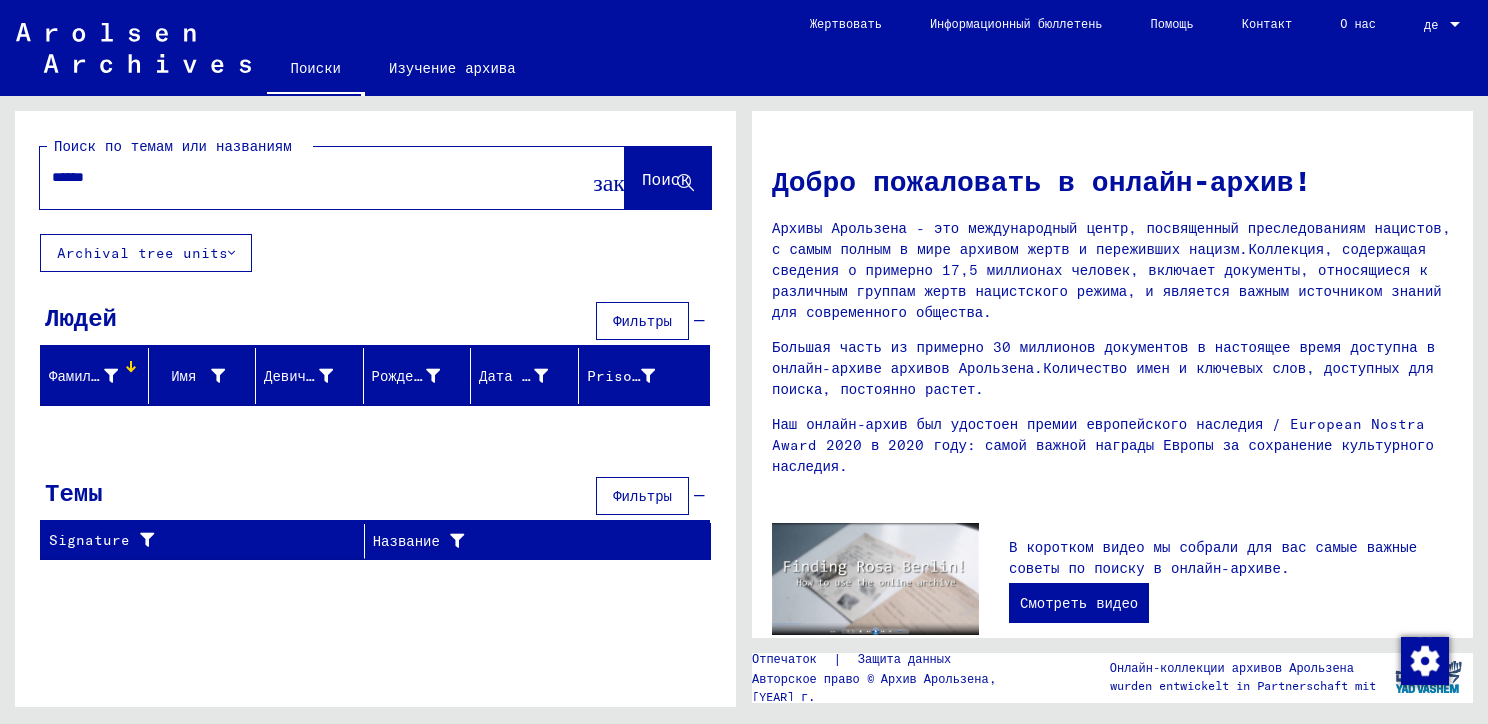 click on "Поиск" at bounding box center [666, 179] 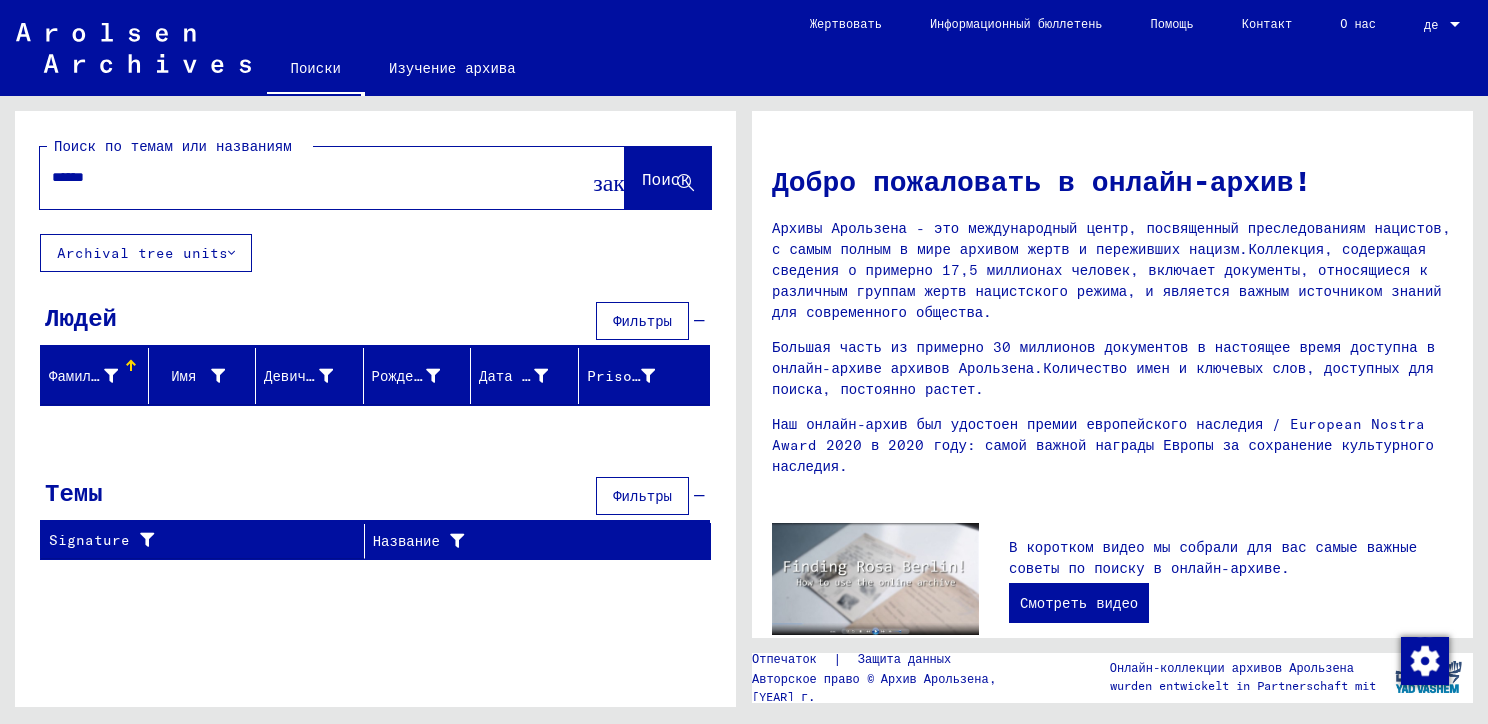 click on "******" at bounding box center [308, 177] 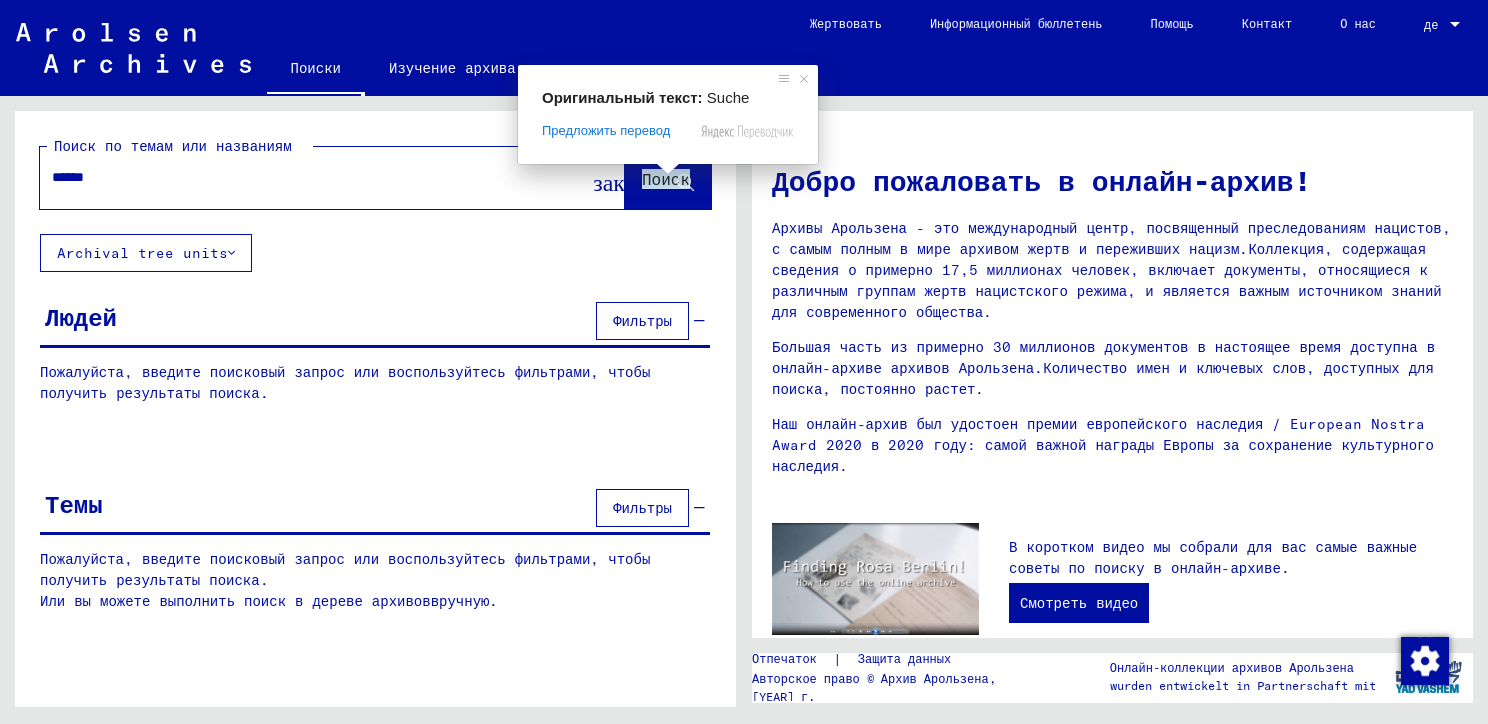 click at bounding box center [668, 169] 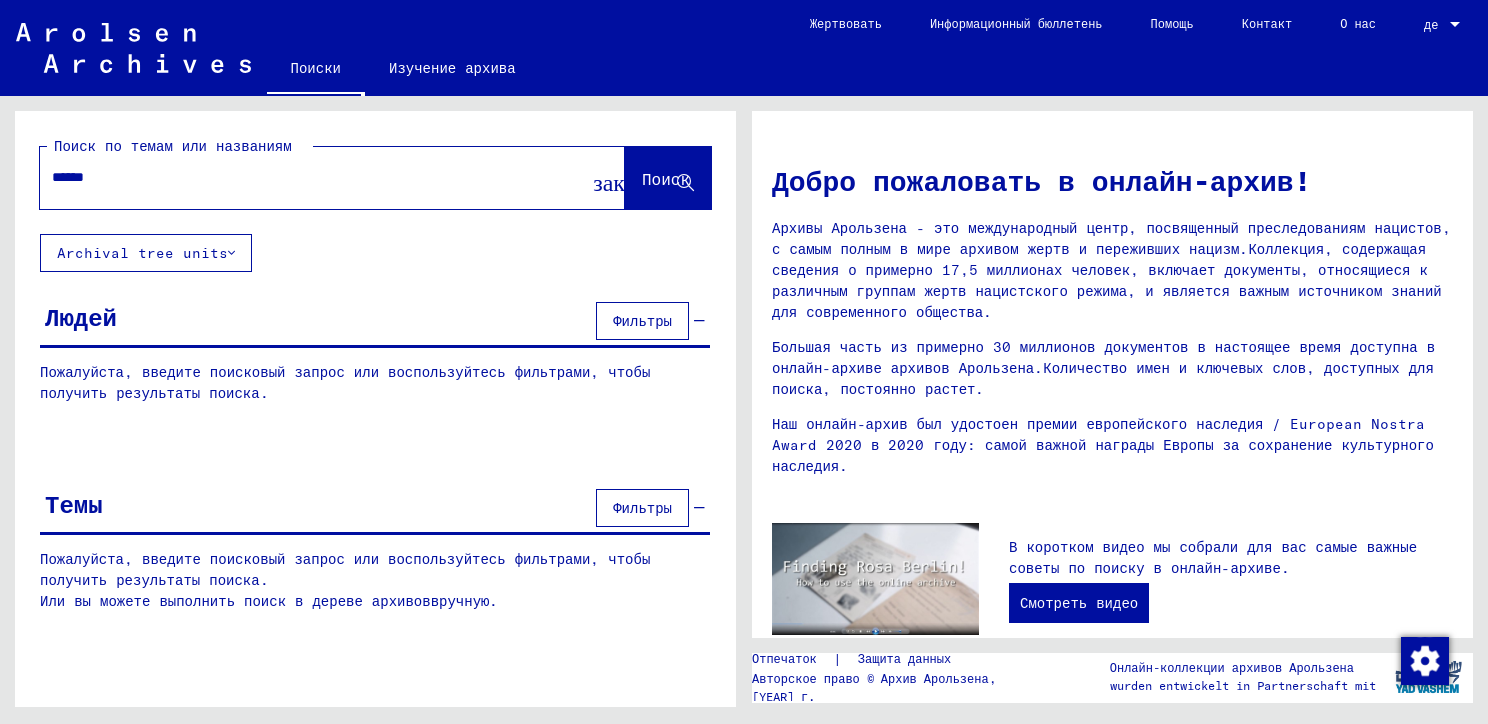click on "******" at bounding box center [308, 177] 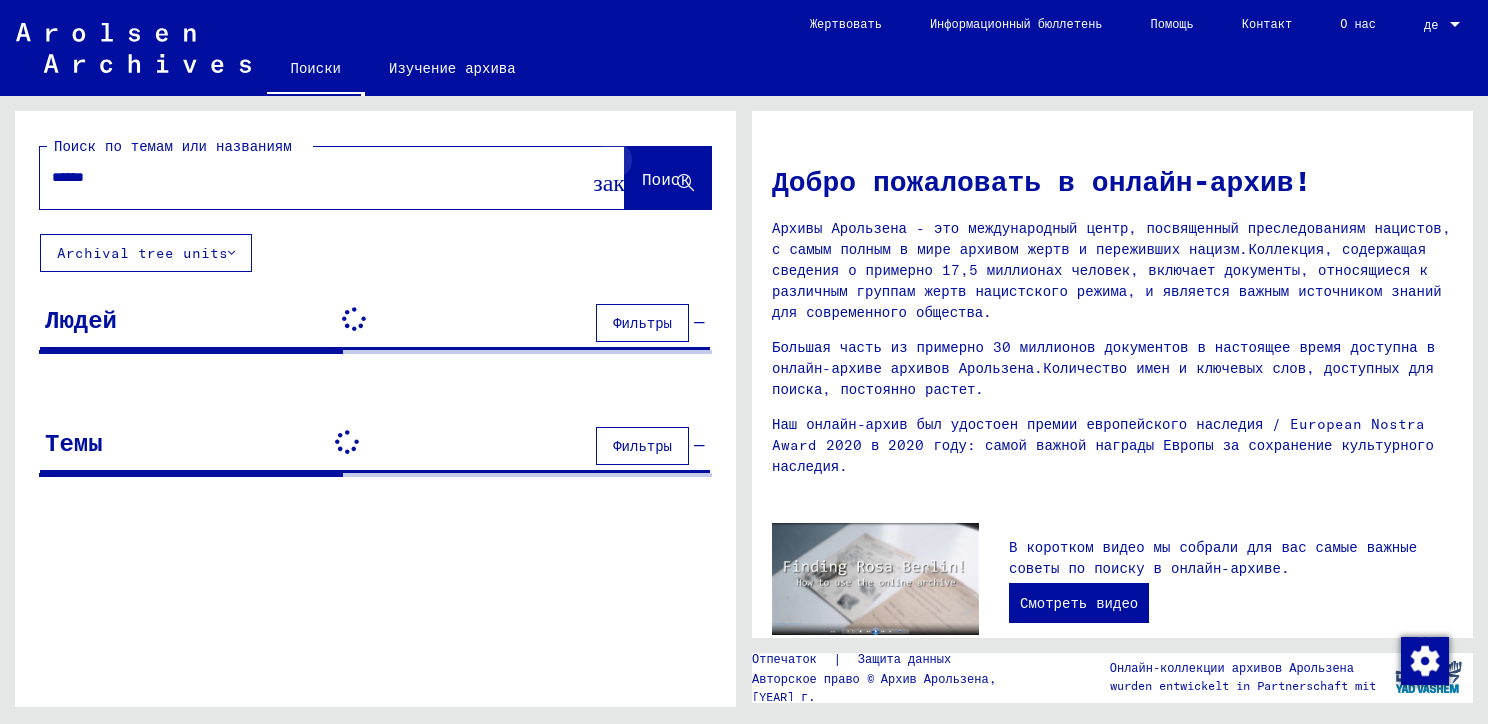 click at bounding box center (685, 183) 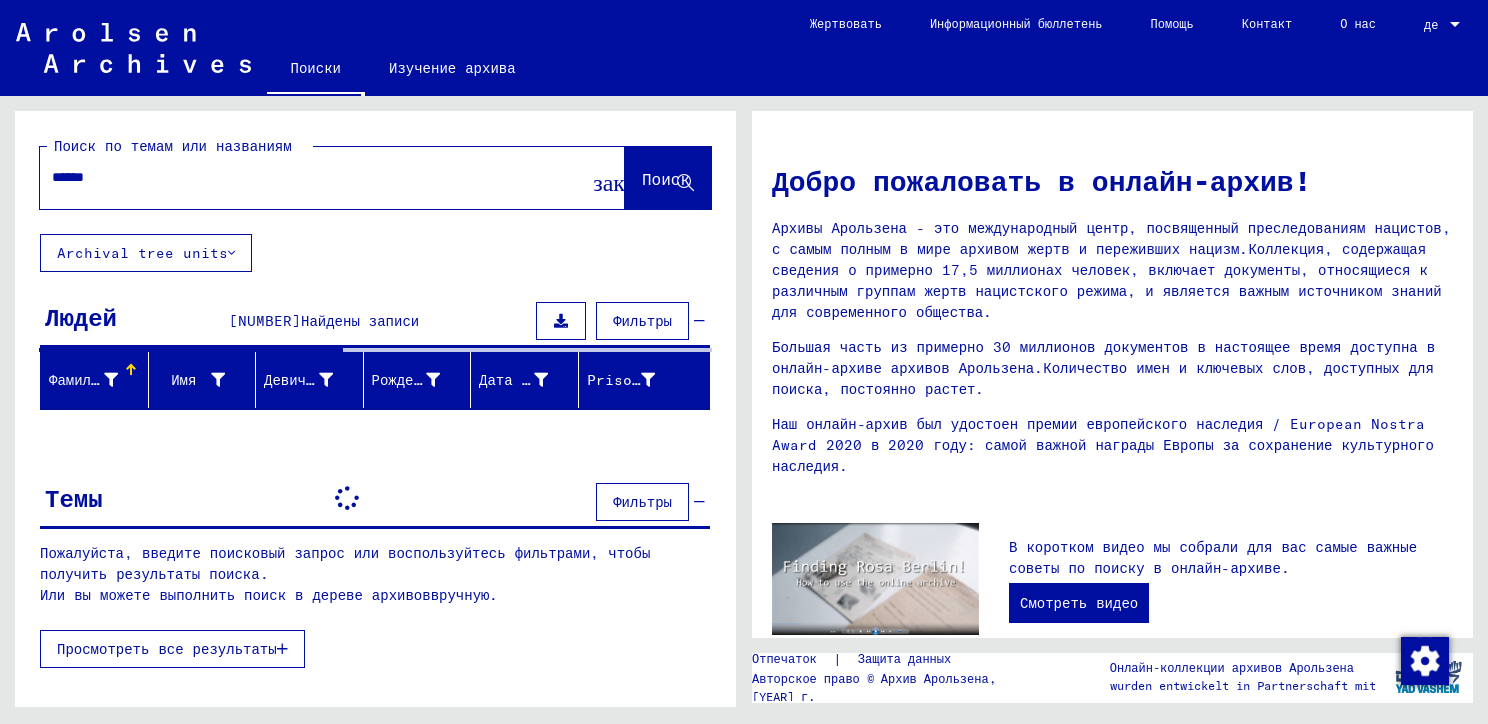 click on "******" at bounding box center (308, 177) 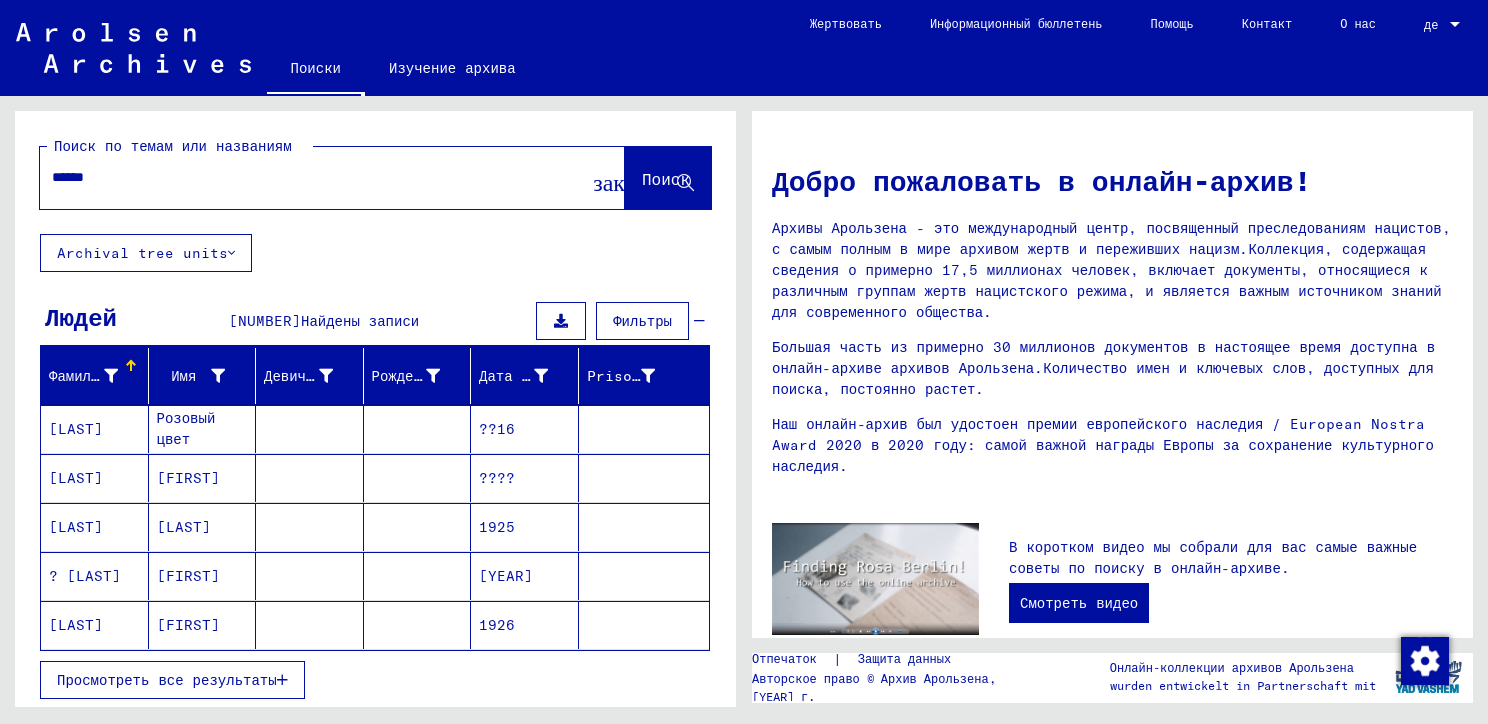 scroll, scrollTop: 0, scrollLeft: 0, axis: both 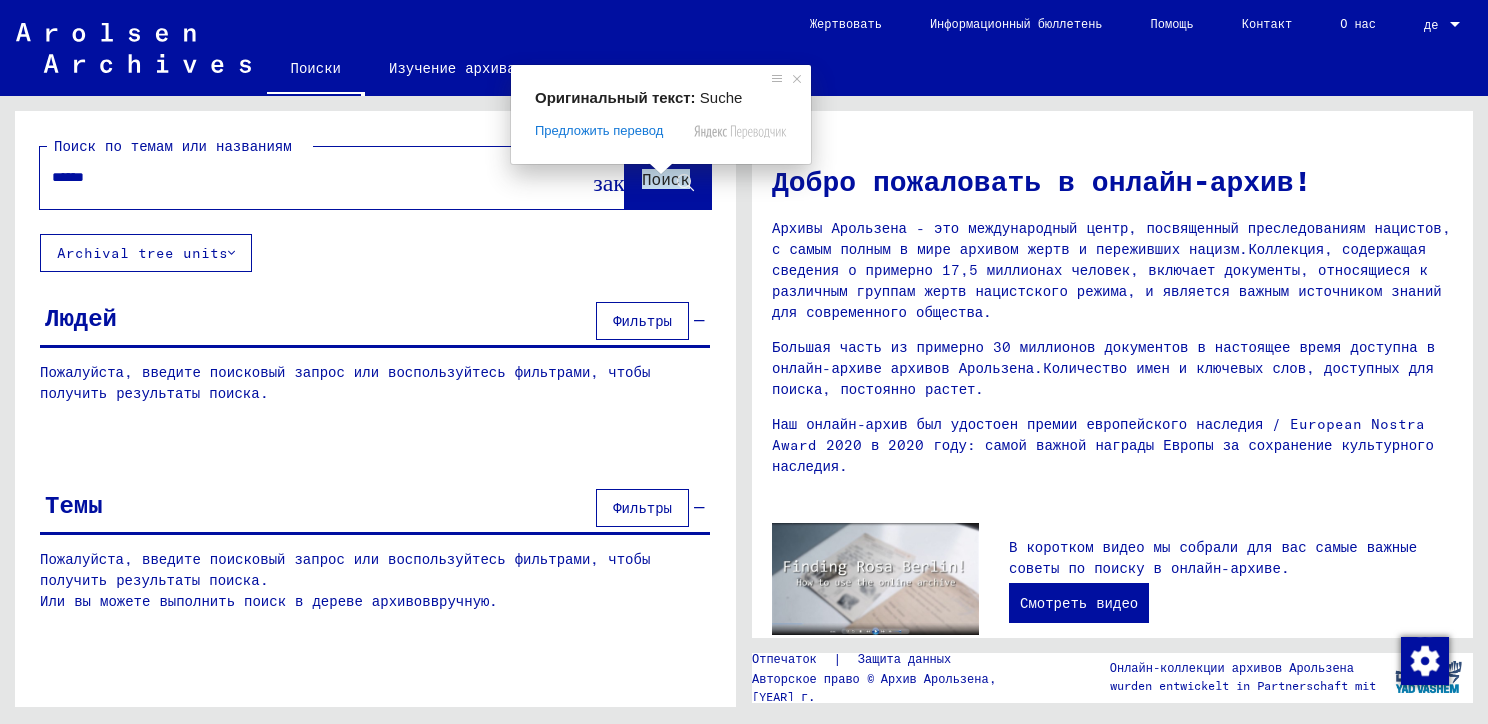 click on "******" at bounding box center [308, 177] 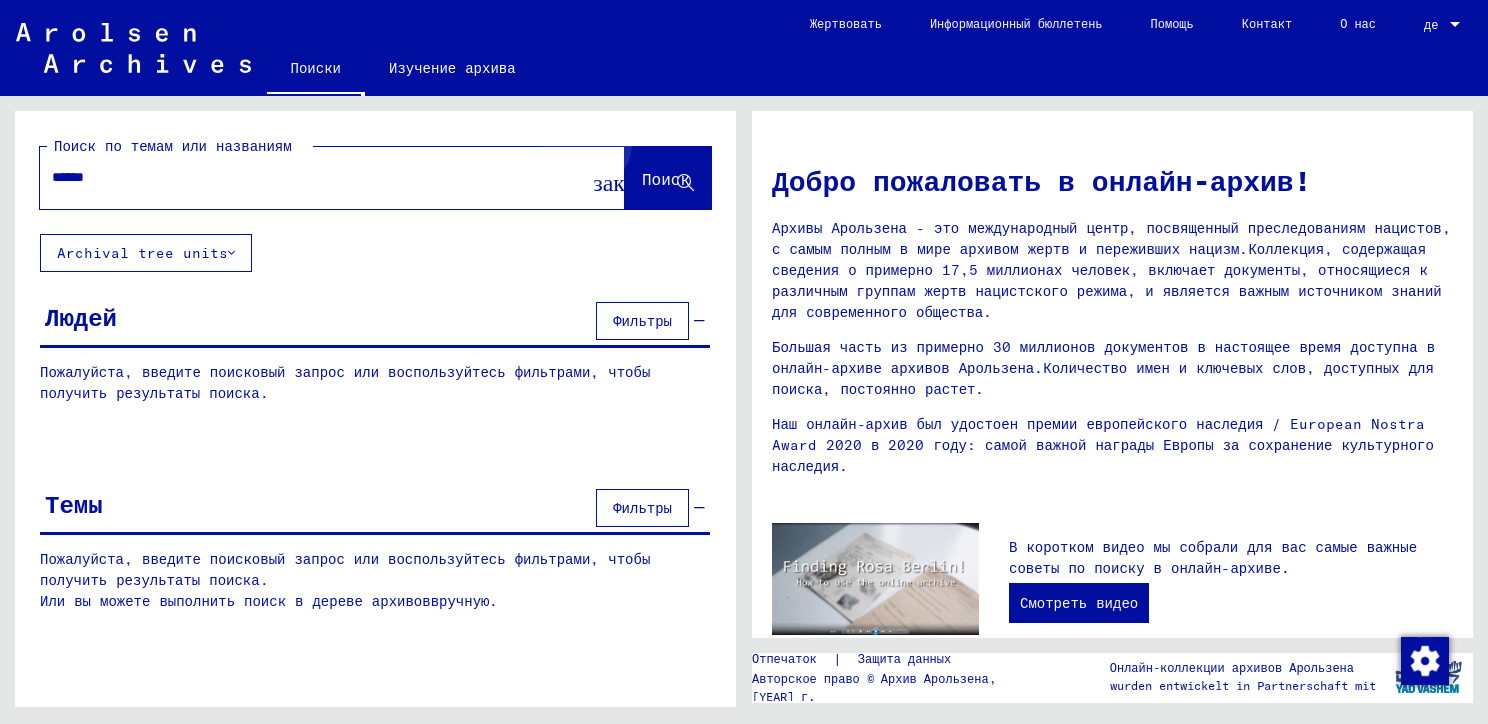click on "Поиск" at bounding box center (668, 178) 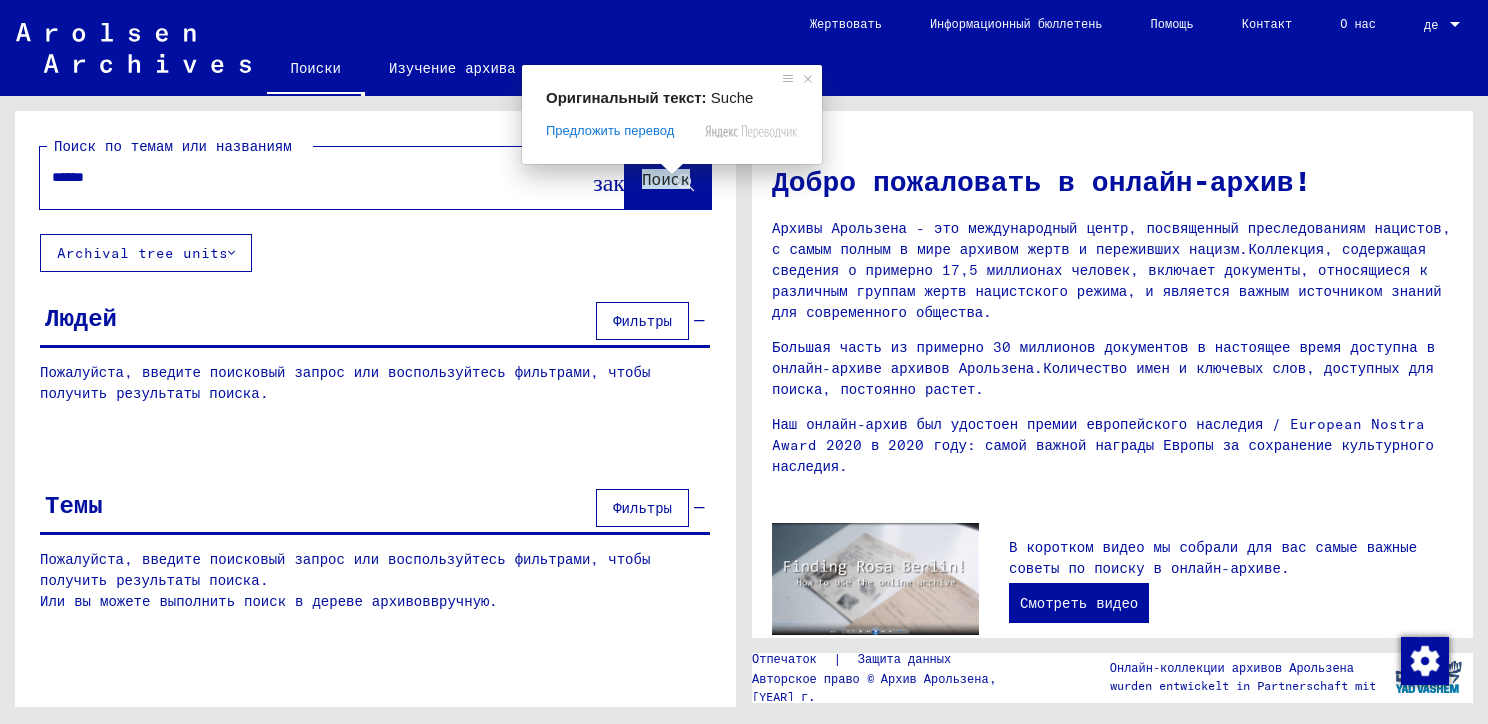 click on "Поиск" at bounding box center (666, 179) 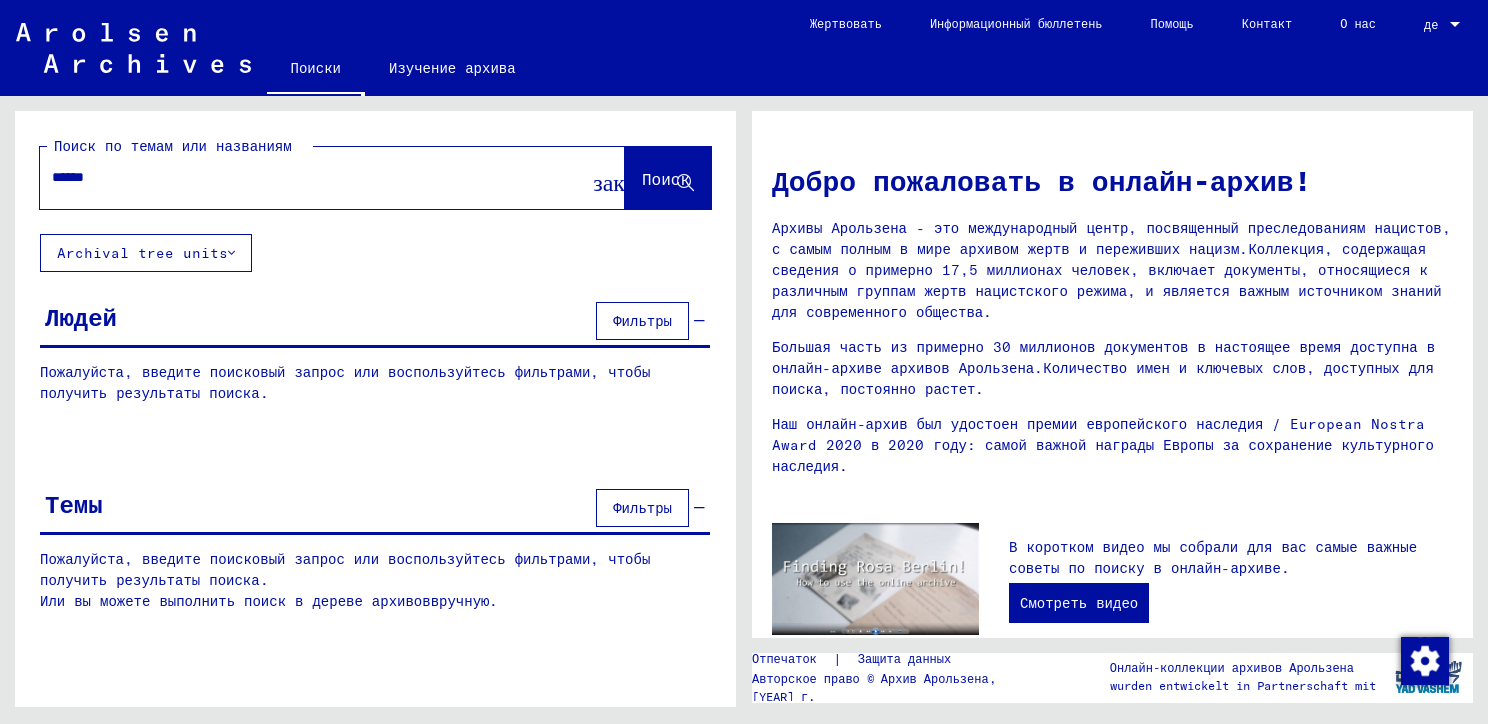 click on "******" at bounding box center (308, 177) 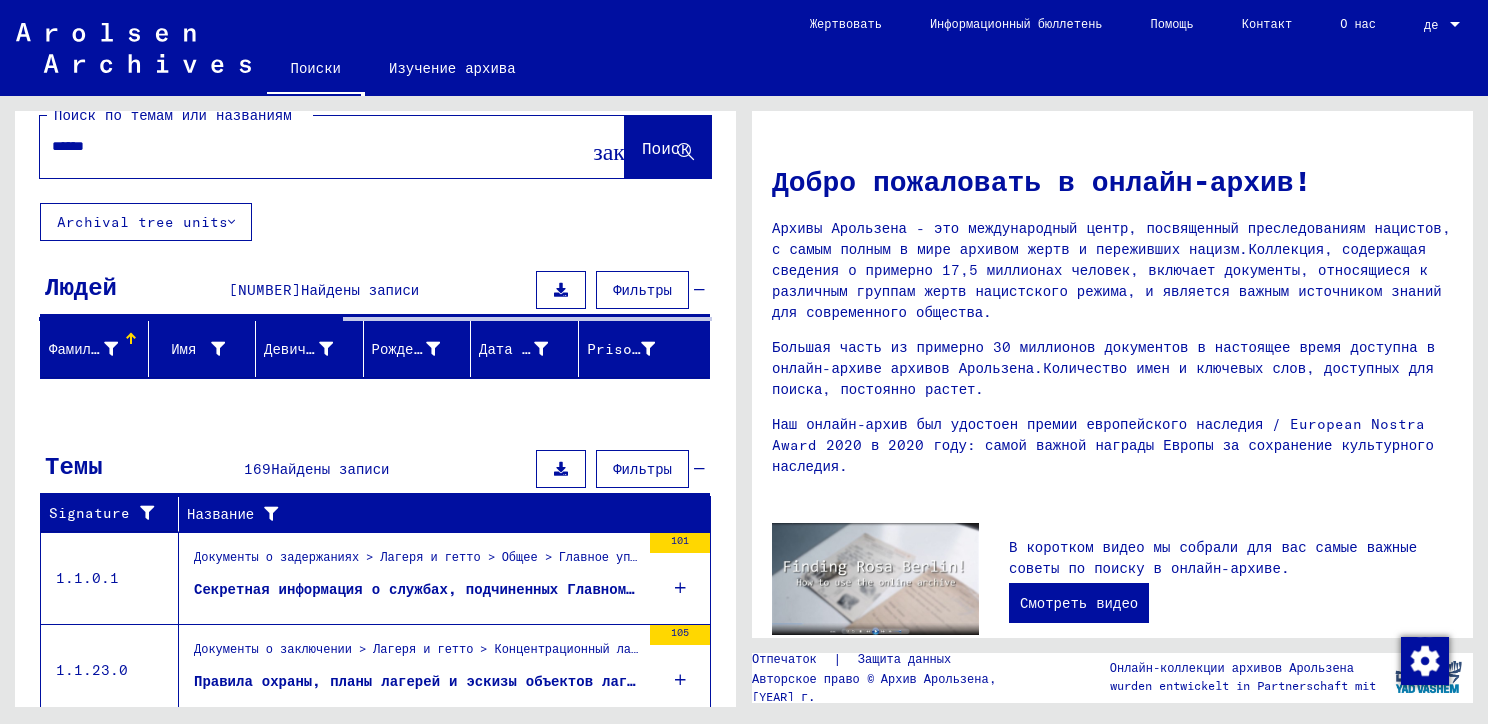 scroll, scrollTop: 200, scrollLeft: 0, axis: vertical 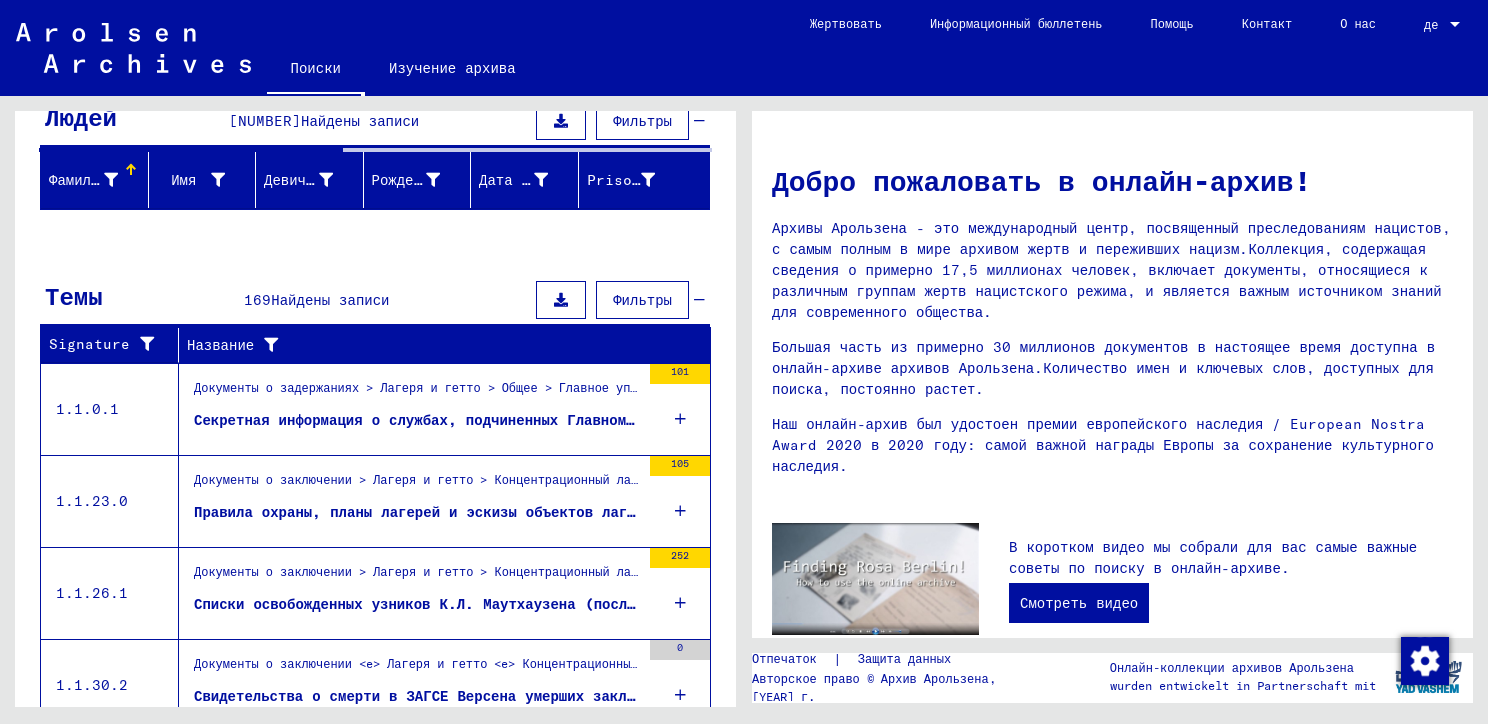 click at bounding box center (111, 180) 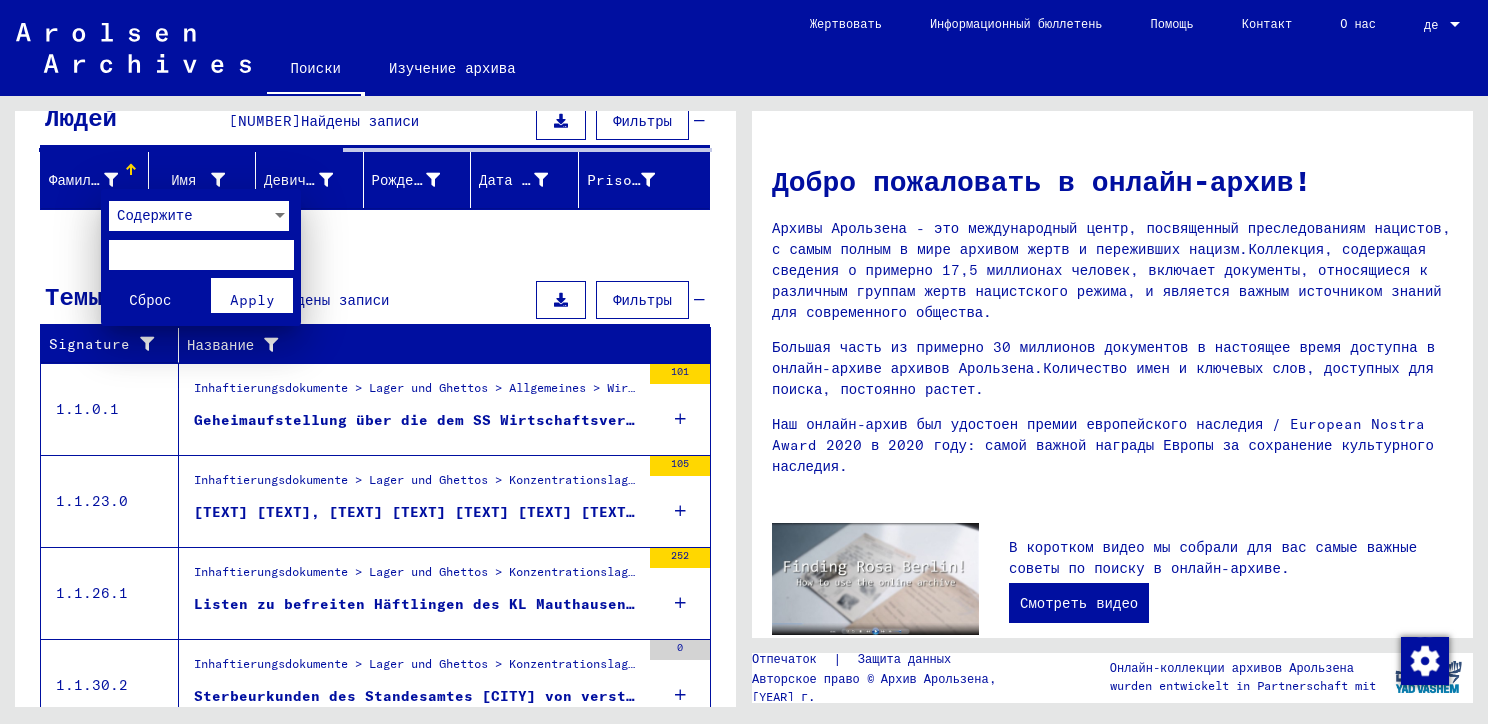 click at bounding box center (201, 255) 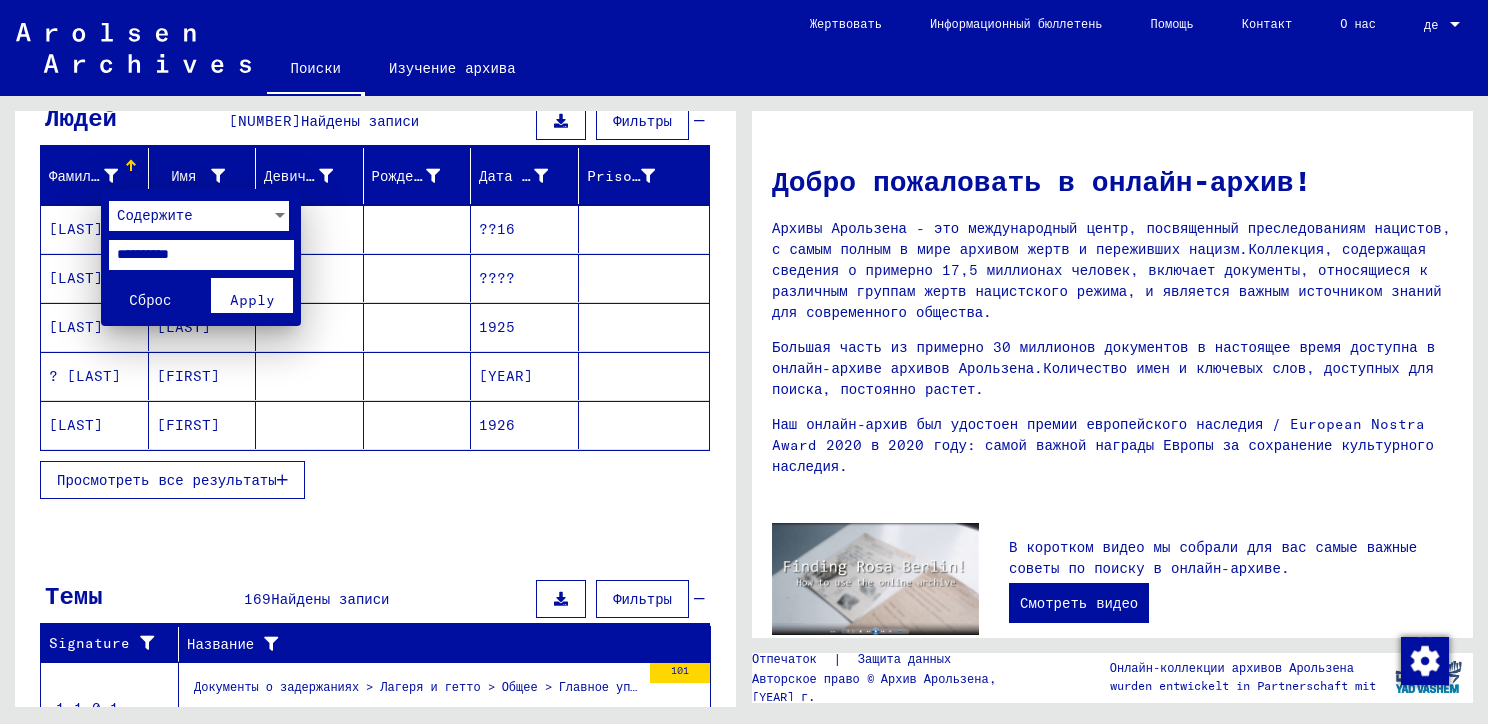 type on "**********" 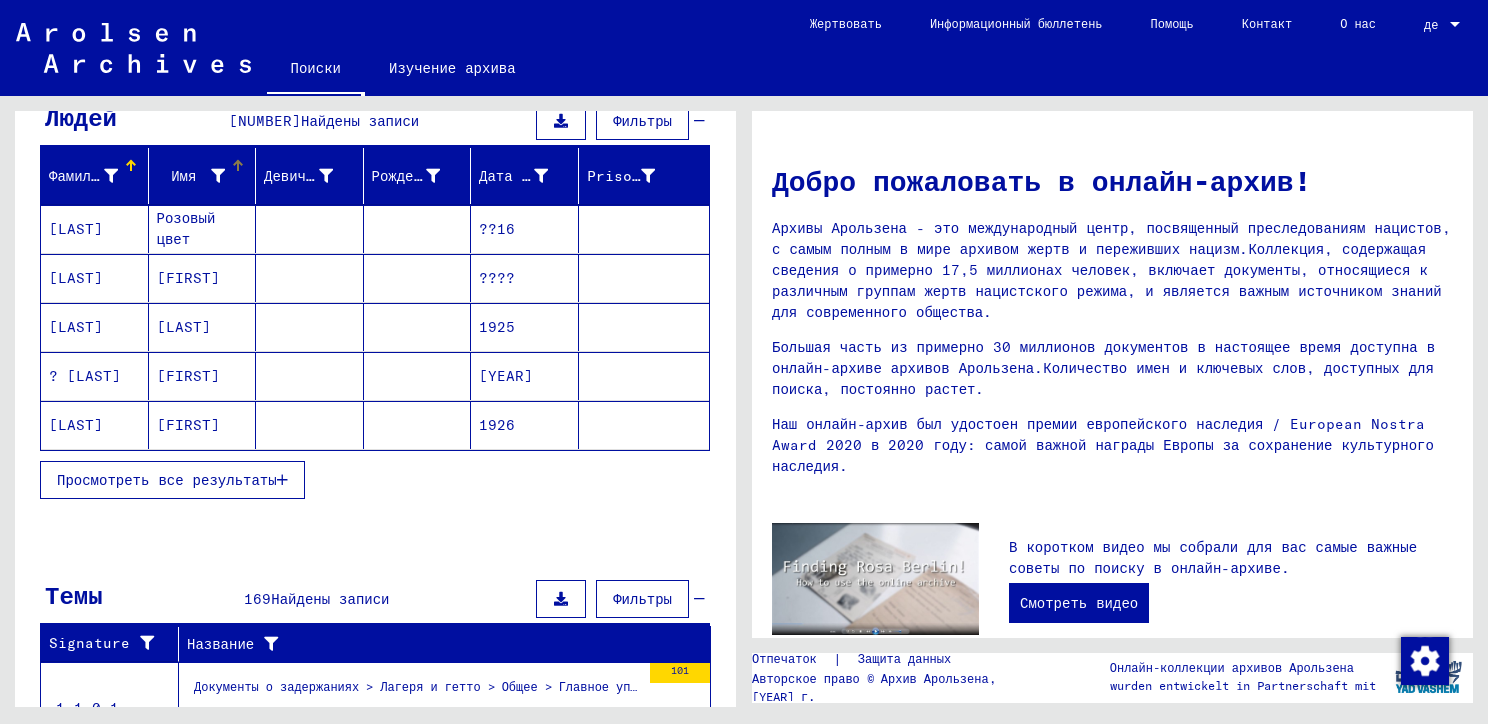 click at bounding box center (218, 176) 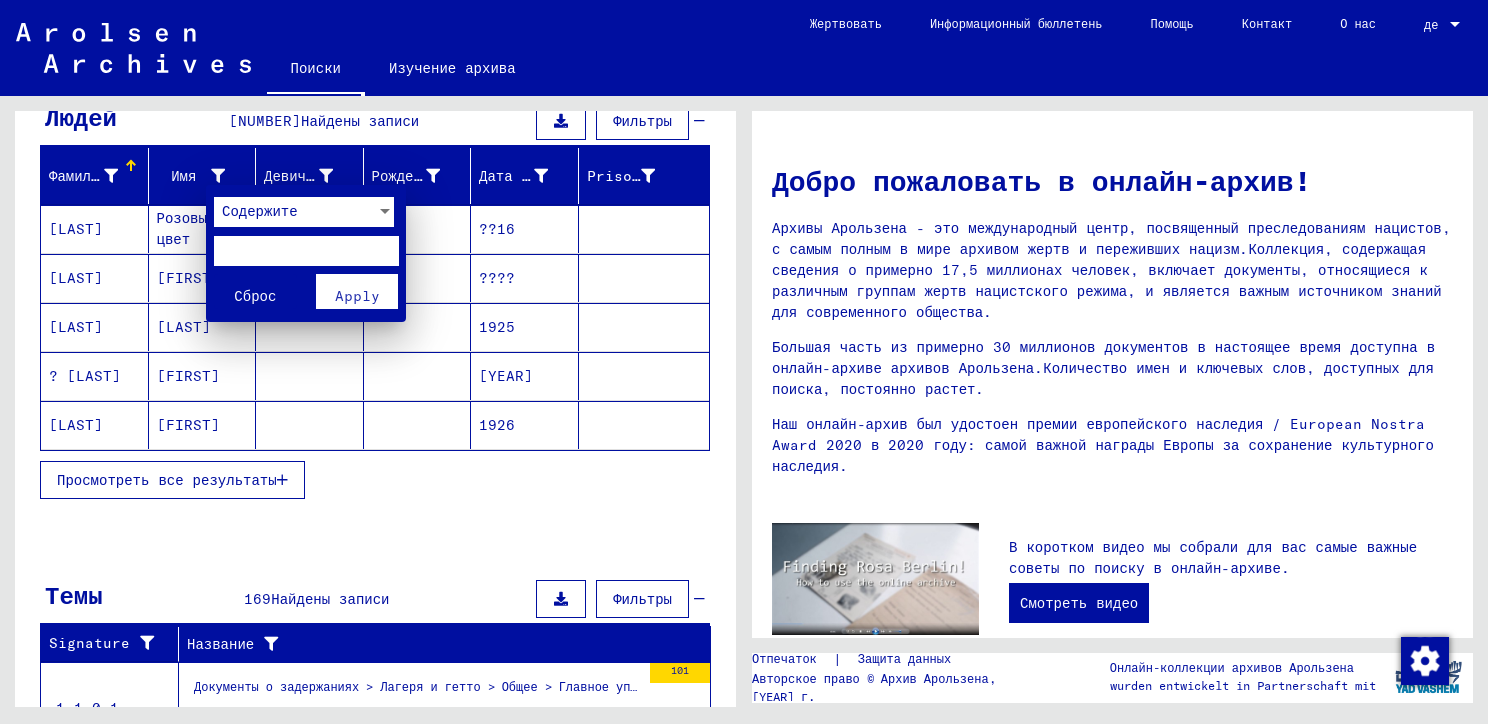 click at bounding box center [306, 251] 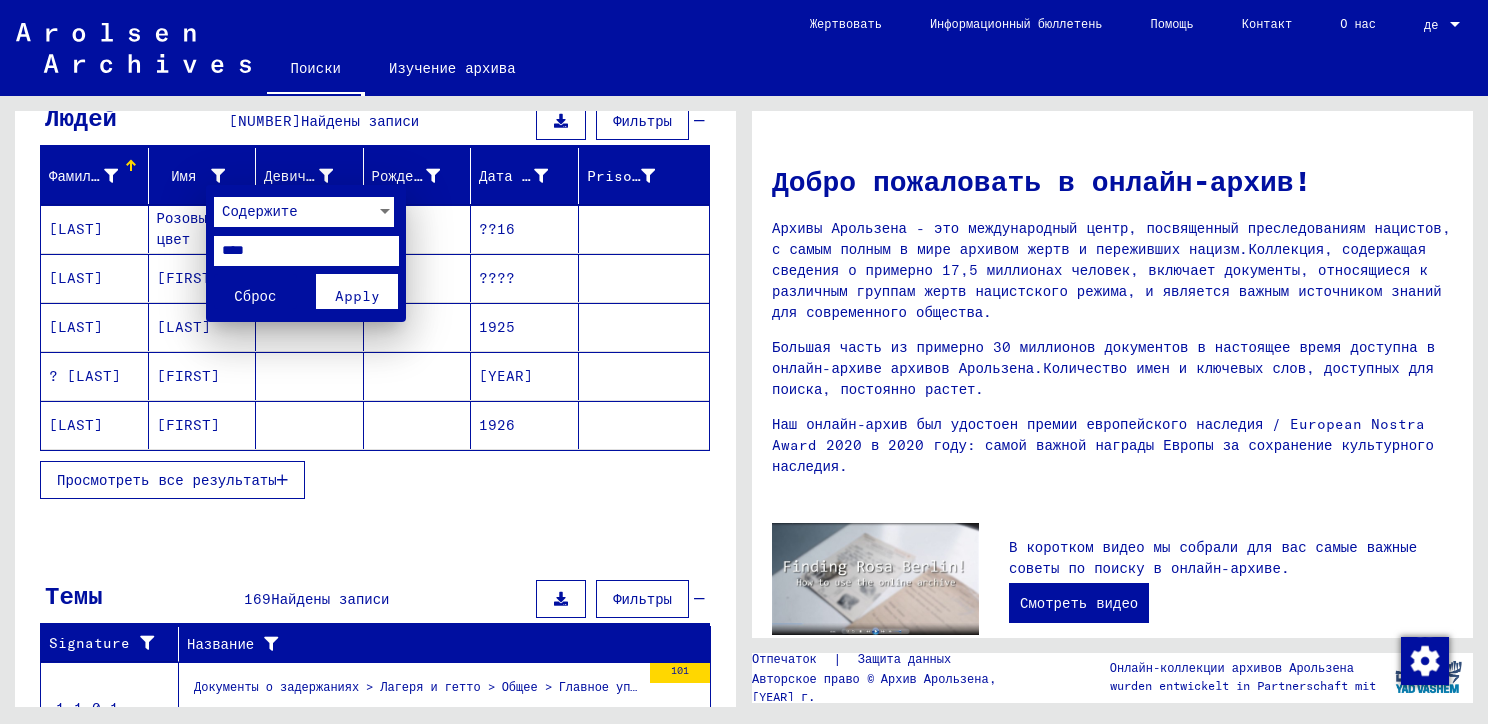 type on "****" 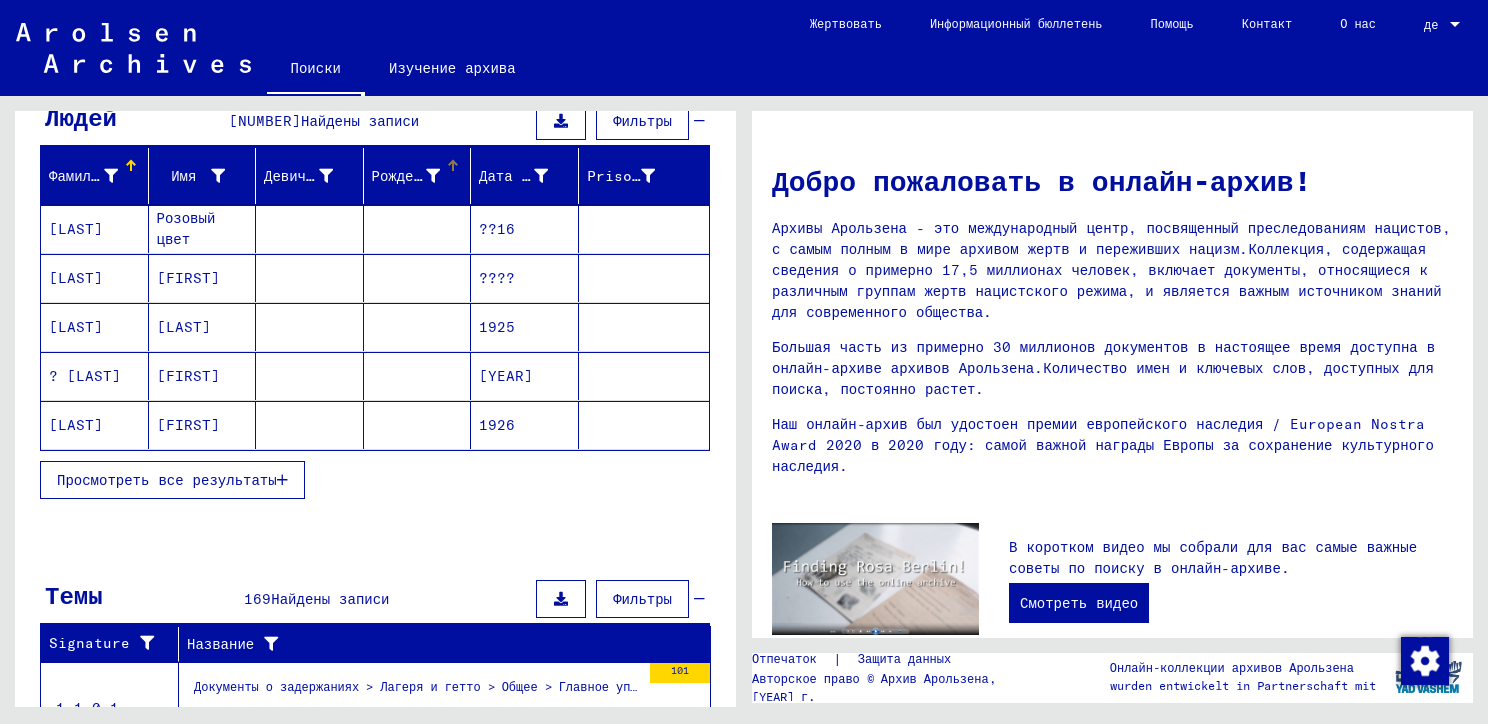 click on "Рождение" at bounding box center [405, 176] 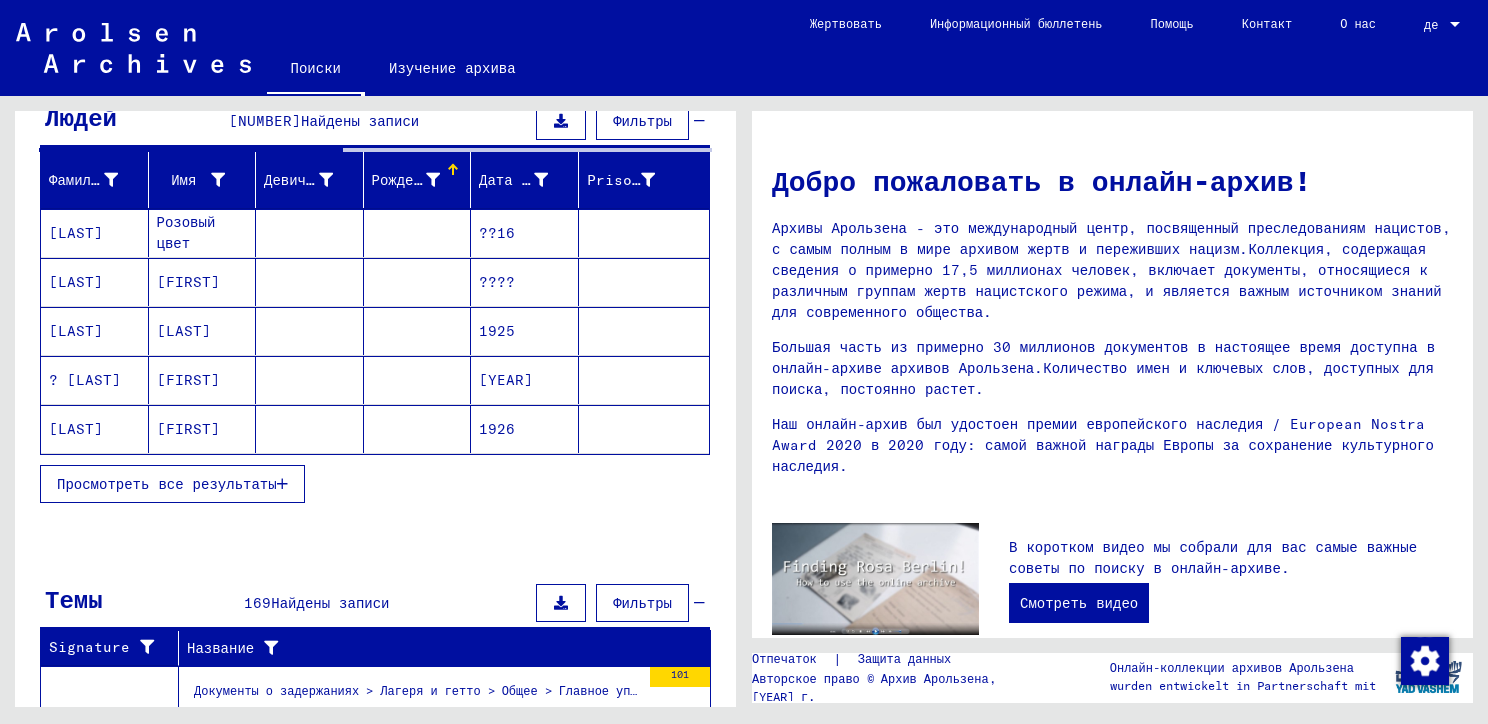 scroll, scrollTop: 100, scrollLeft: 0, axis: vertical 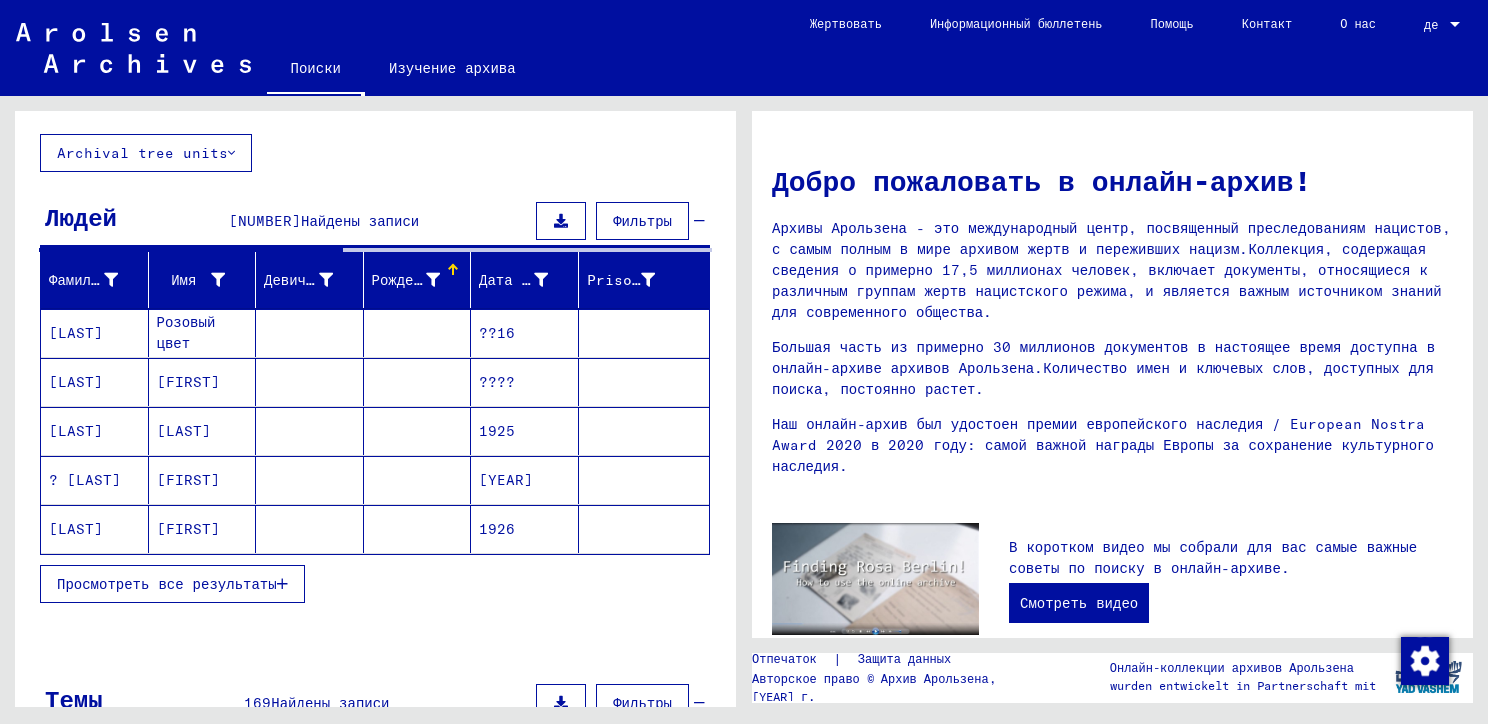click on "Рождение" at bounding box center (405, 280) 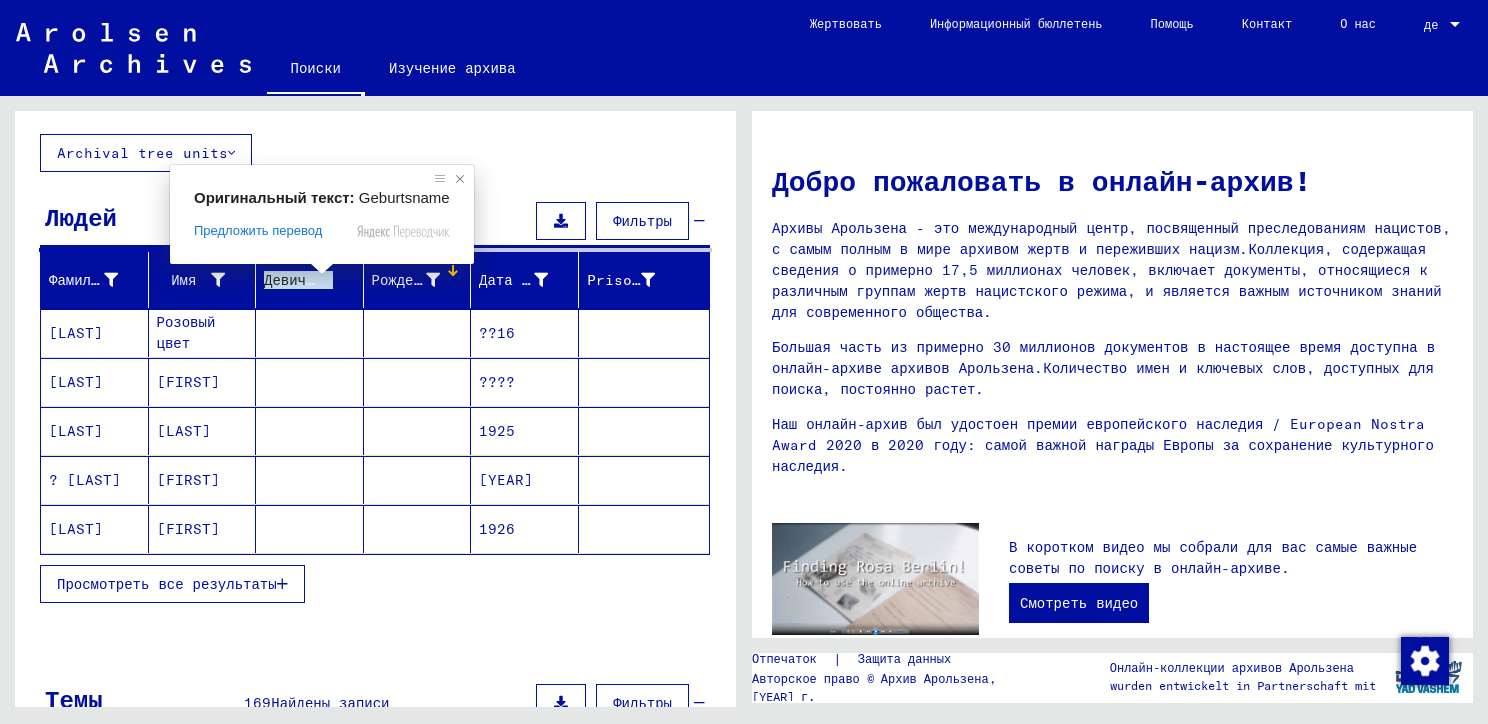 click at bounding box center [460, 179] 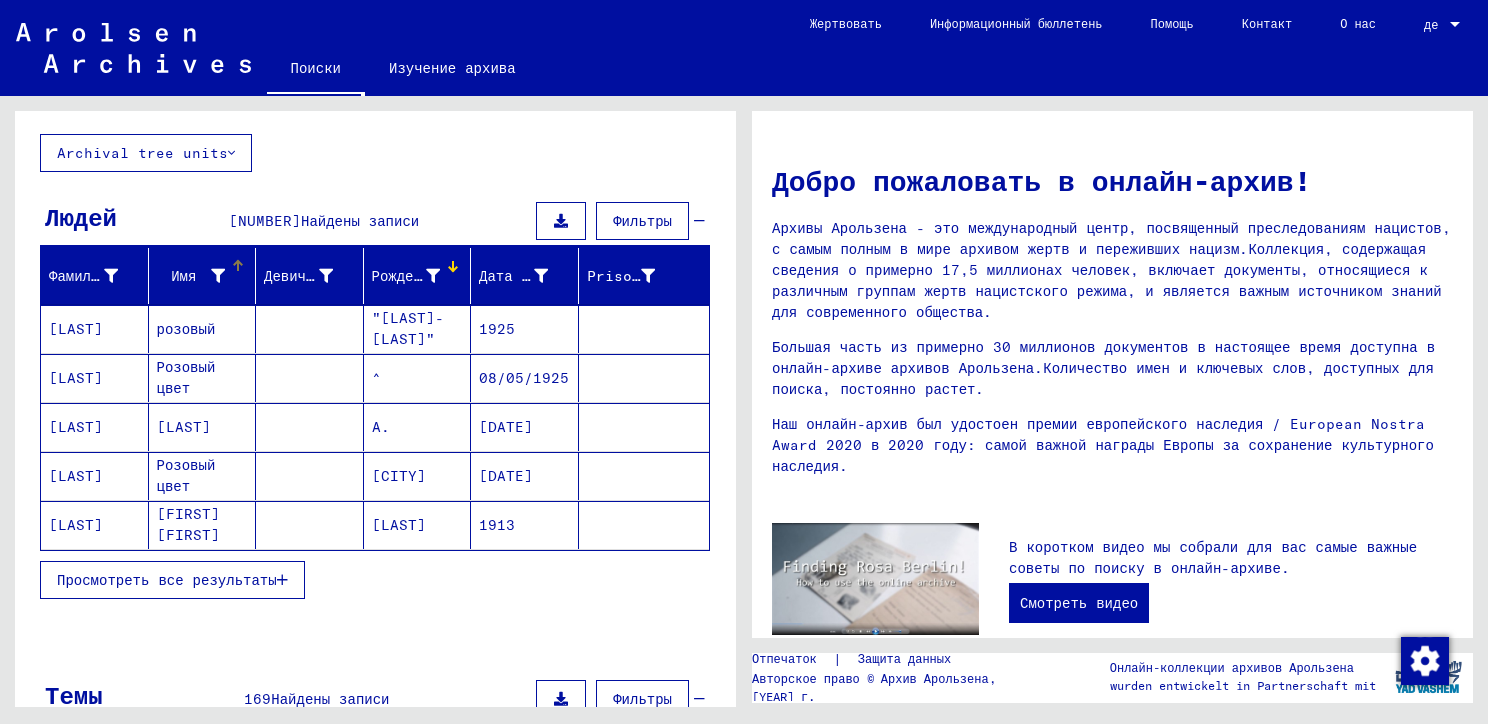 click at bounding box center (218, 276) 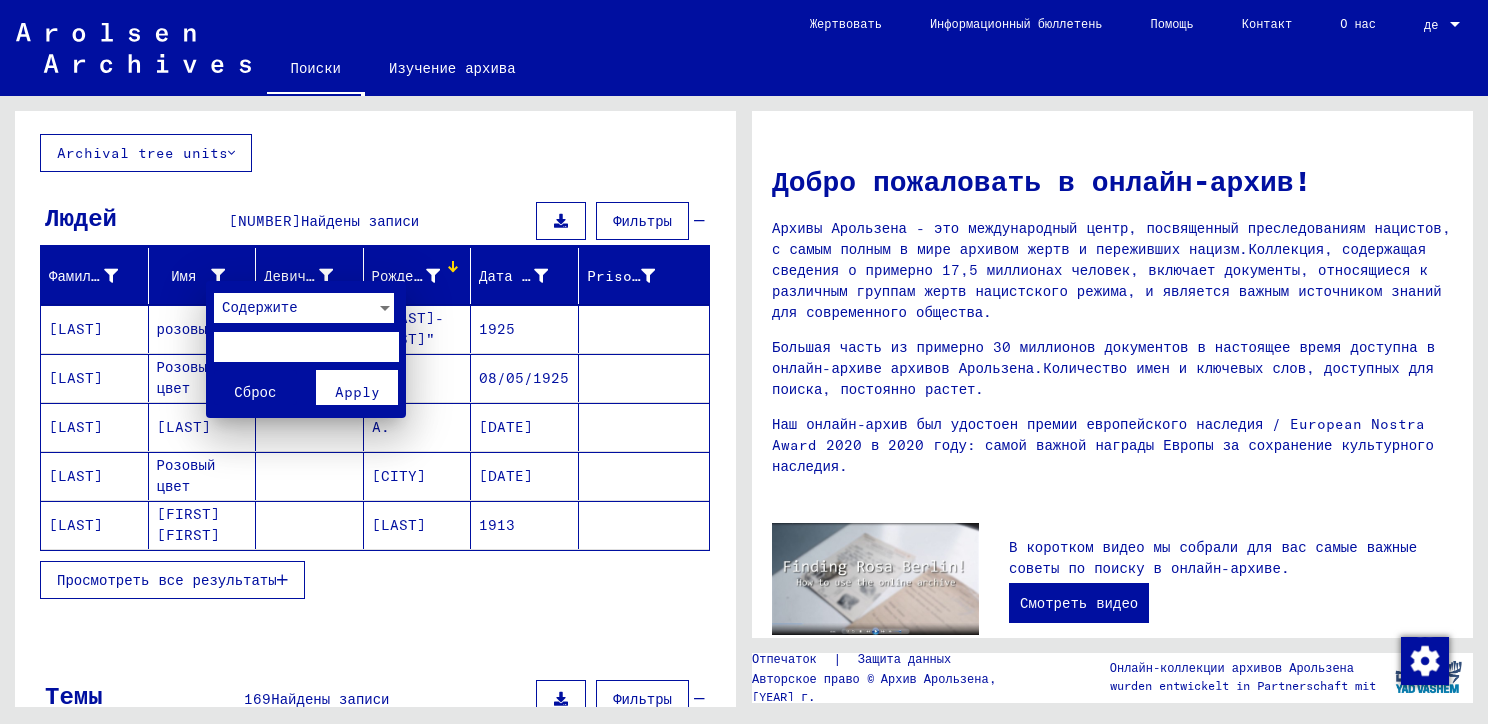 click at bounding box center [744, 362] 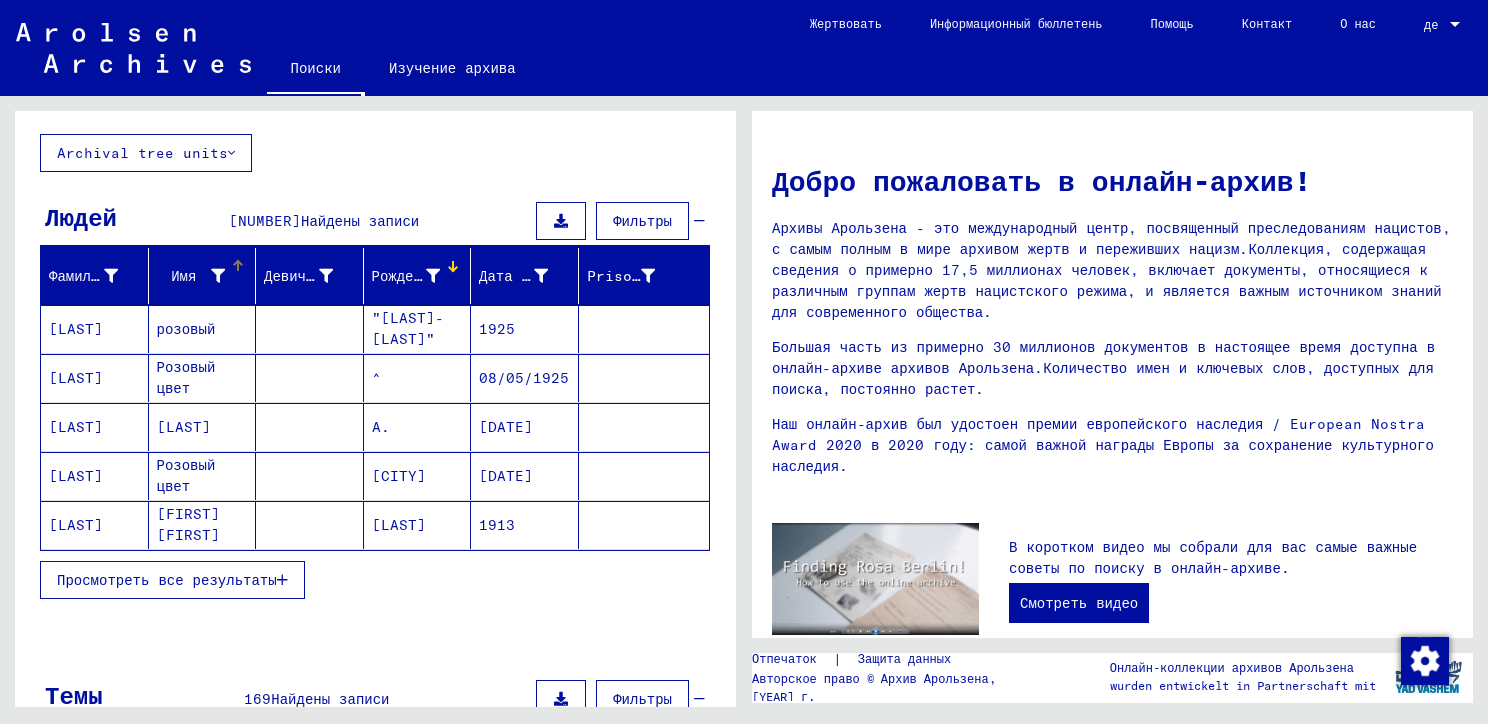 click at bounding box center [322, 269] 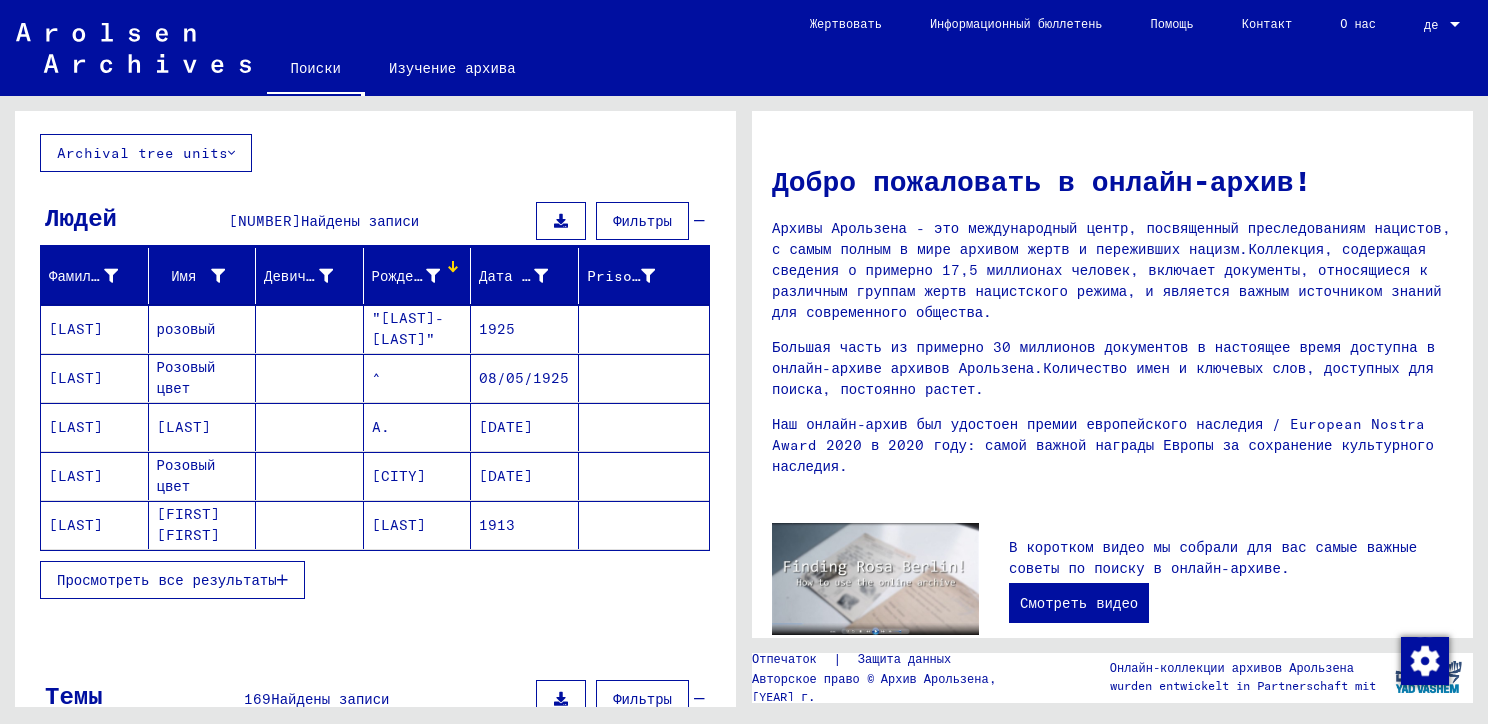 click on "Рождение" at bounding box center [421, 276] 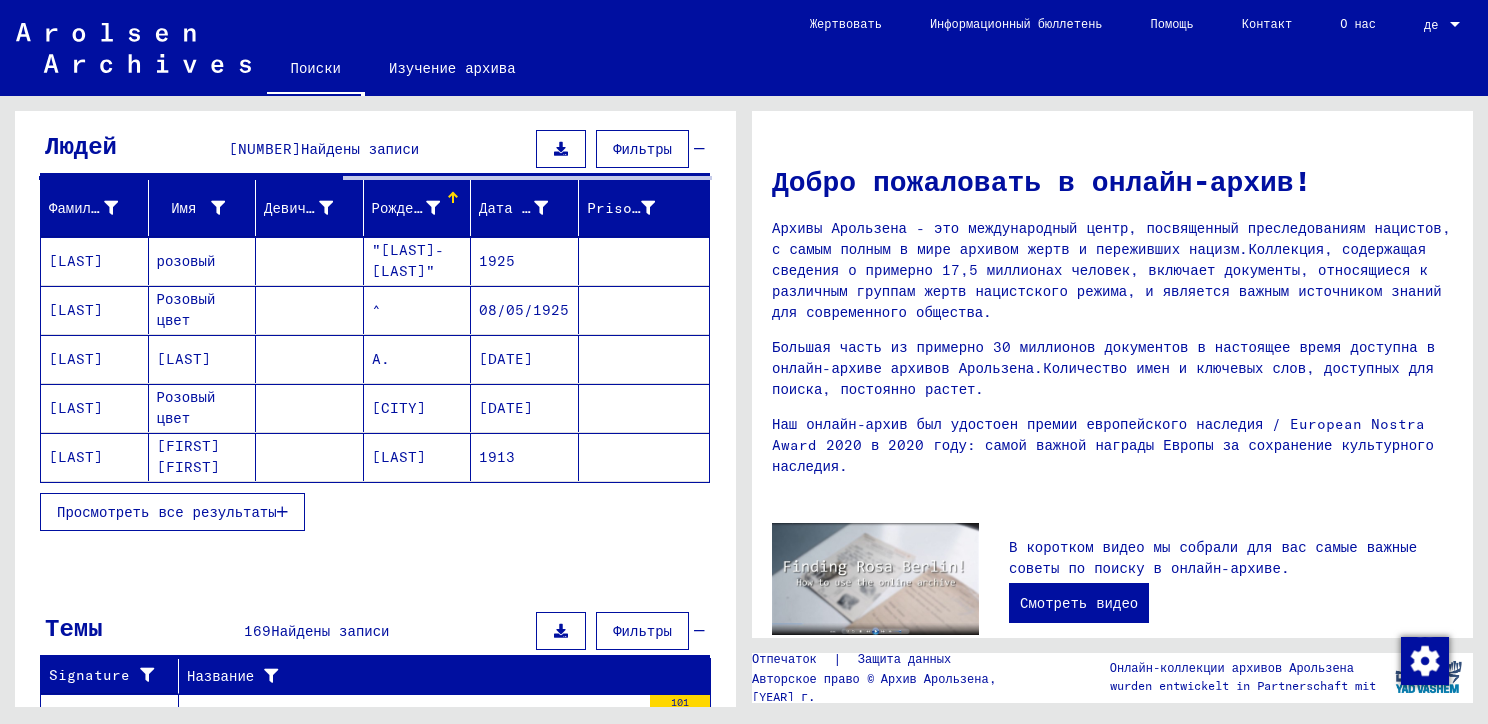 scroll, scrollTop: 0, scrollLeft: 0, axis: both 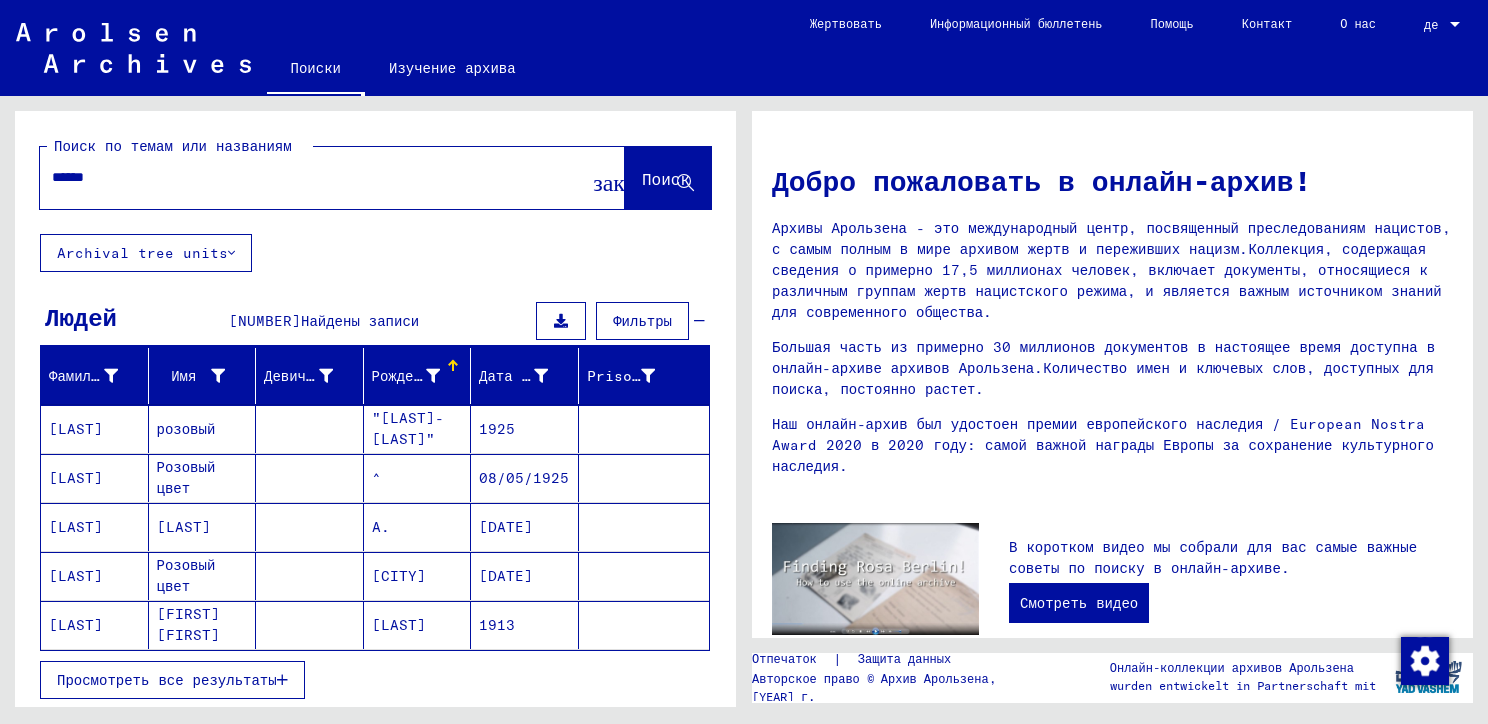 click on "Рождение" at bounding box center (421, 376) 